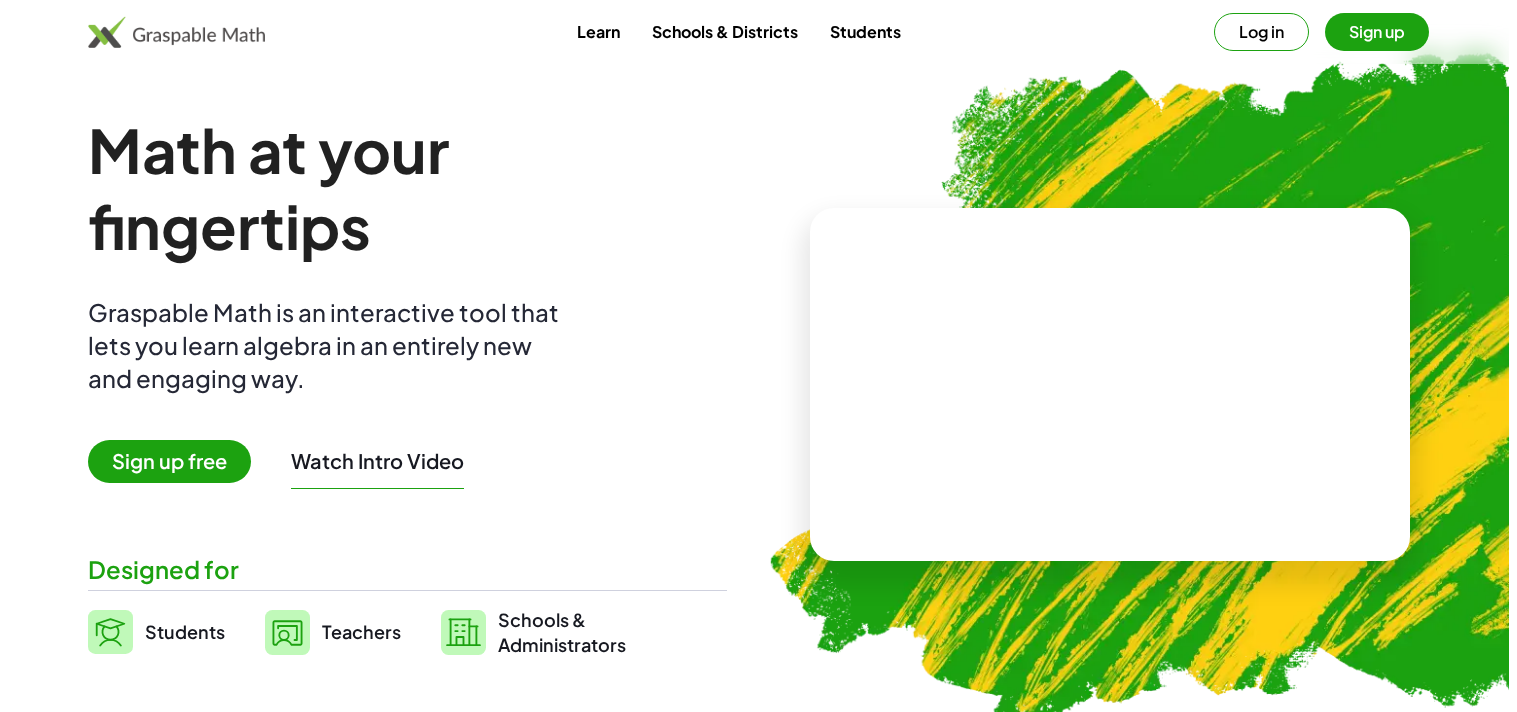 scroll, scrollTop: 0, scrollLeft: 0, axis: both 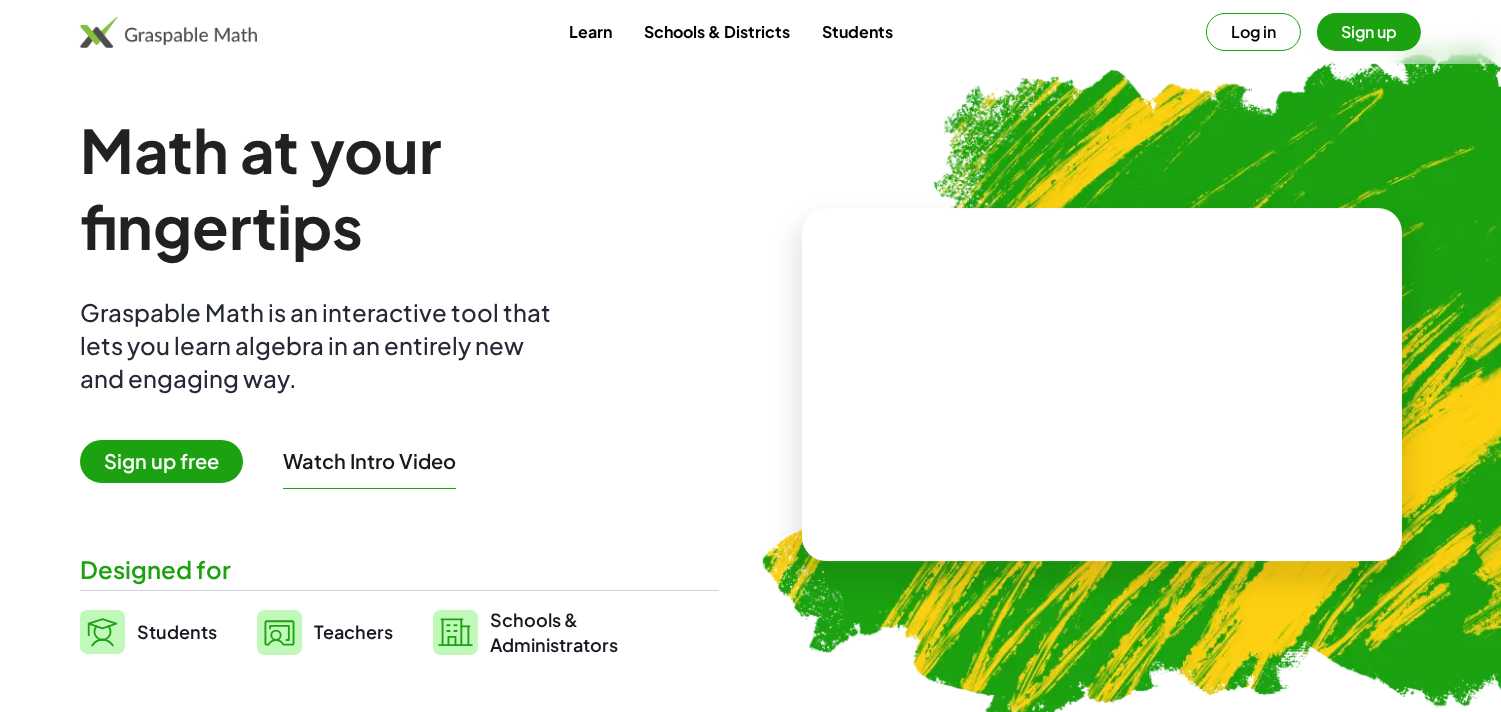 click on "Students" at bounding box center [177, 631] 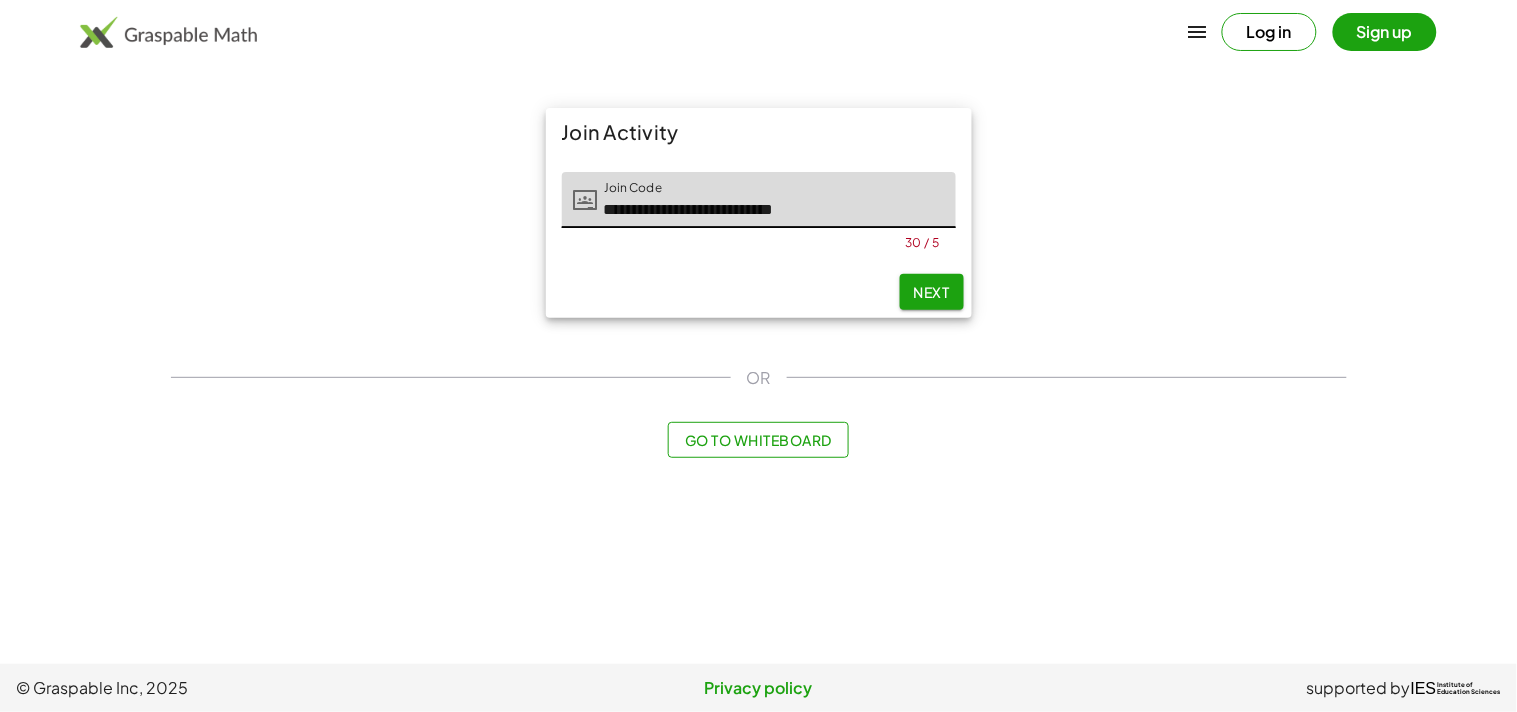 scroll, scrollTop: 0, scrollLeft: 0, axis: both 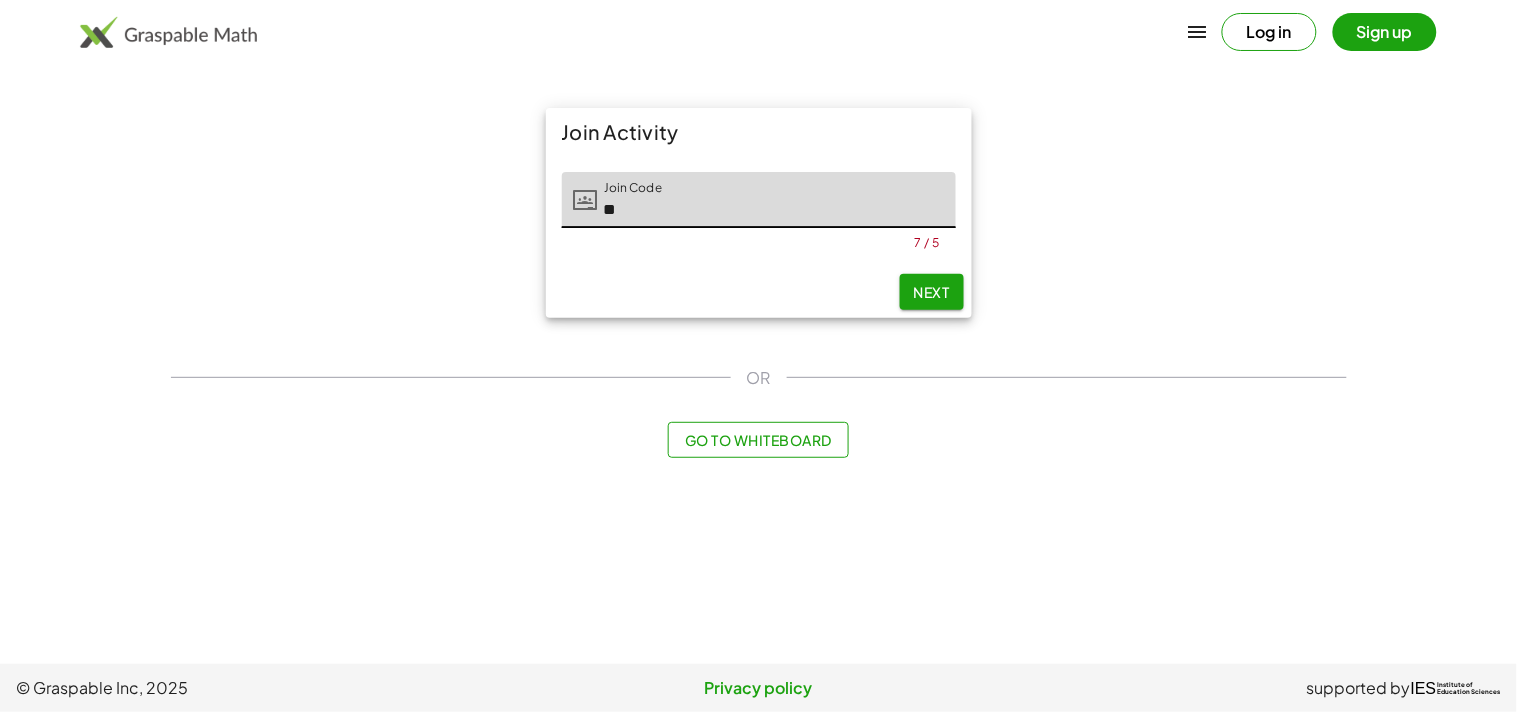type on "*" 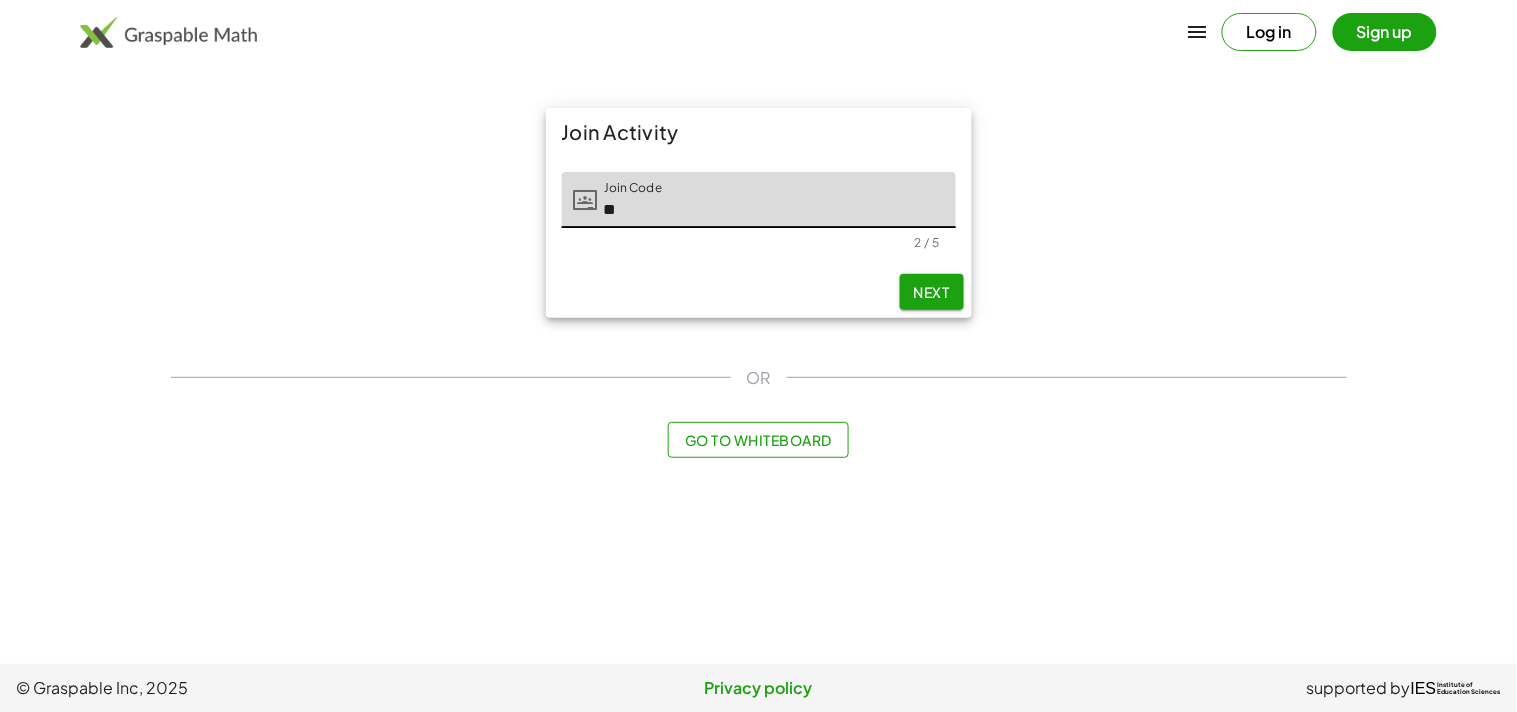 type on "*" 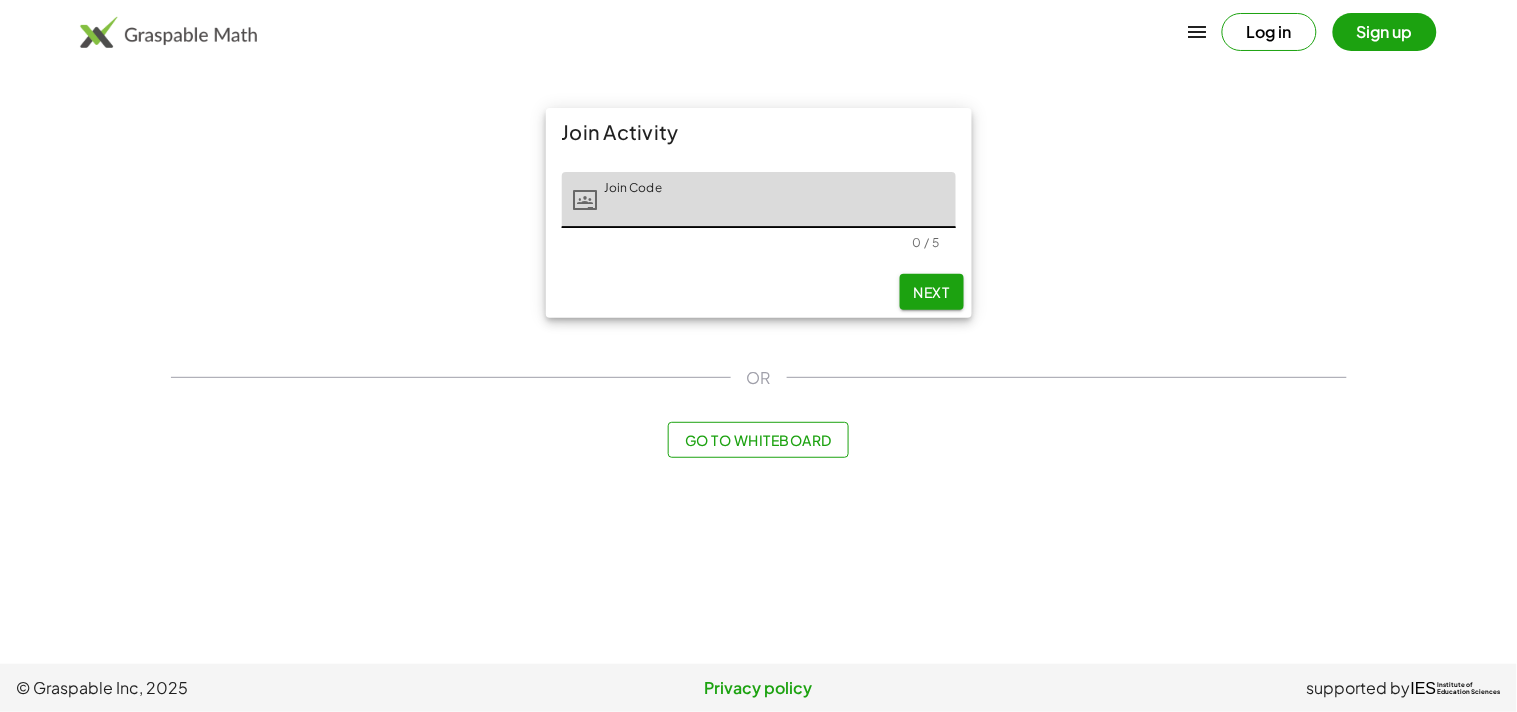 type on "*" 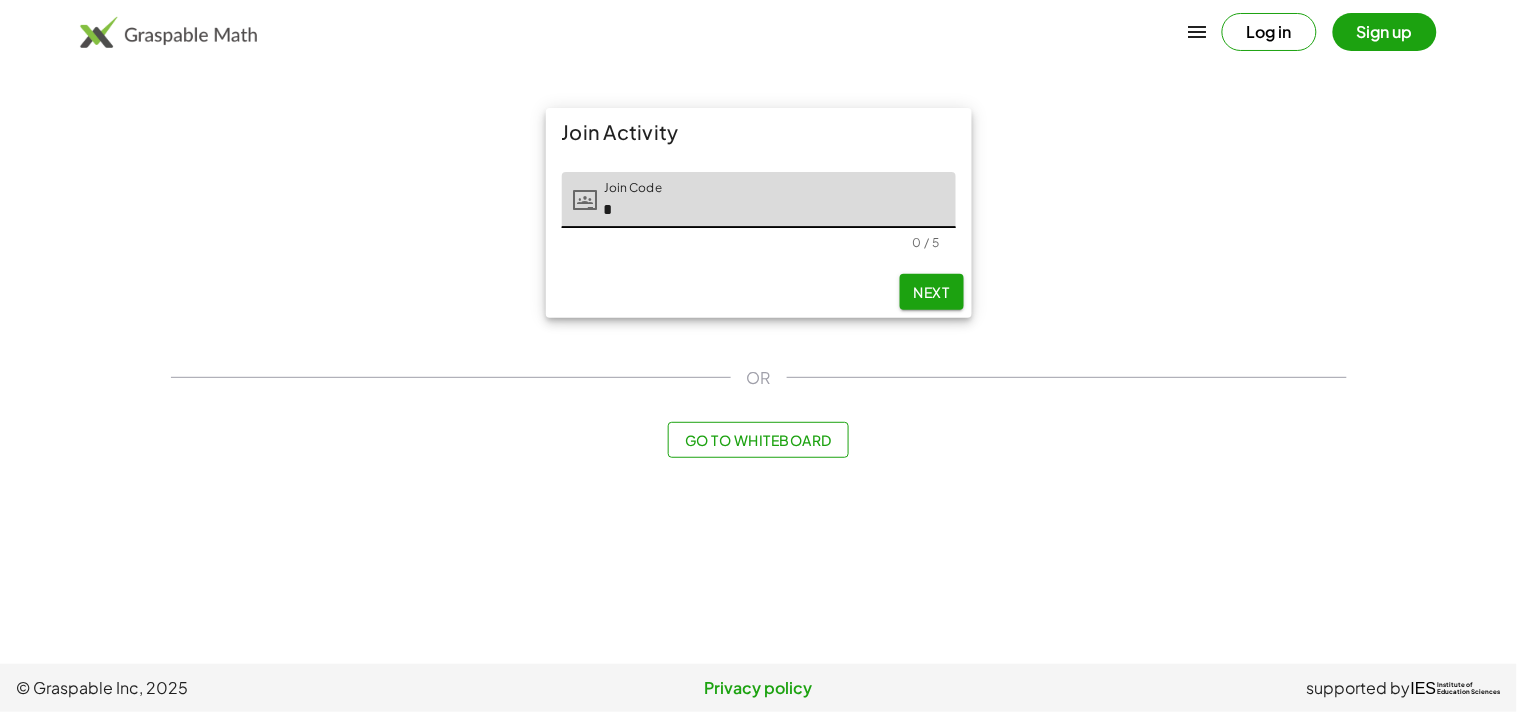 click on "*" 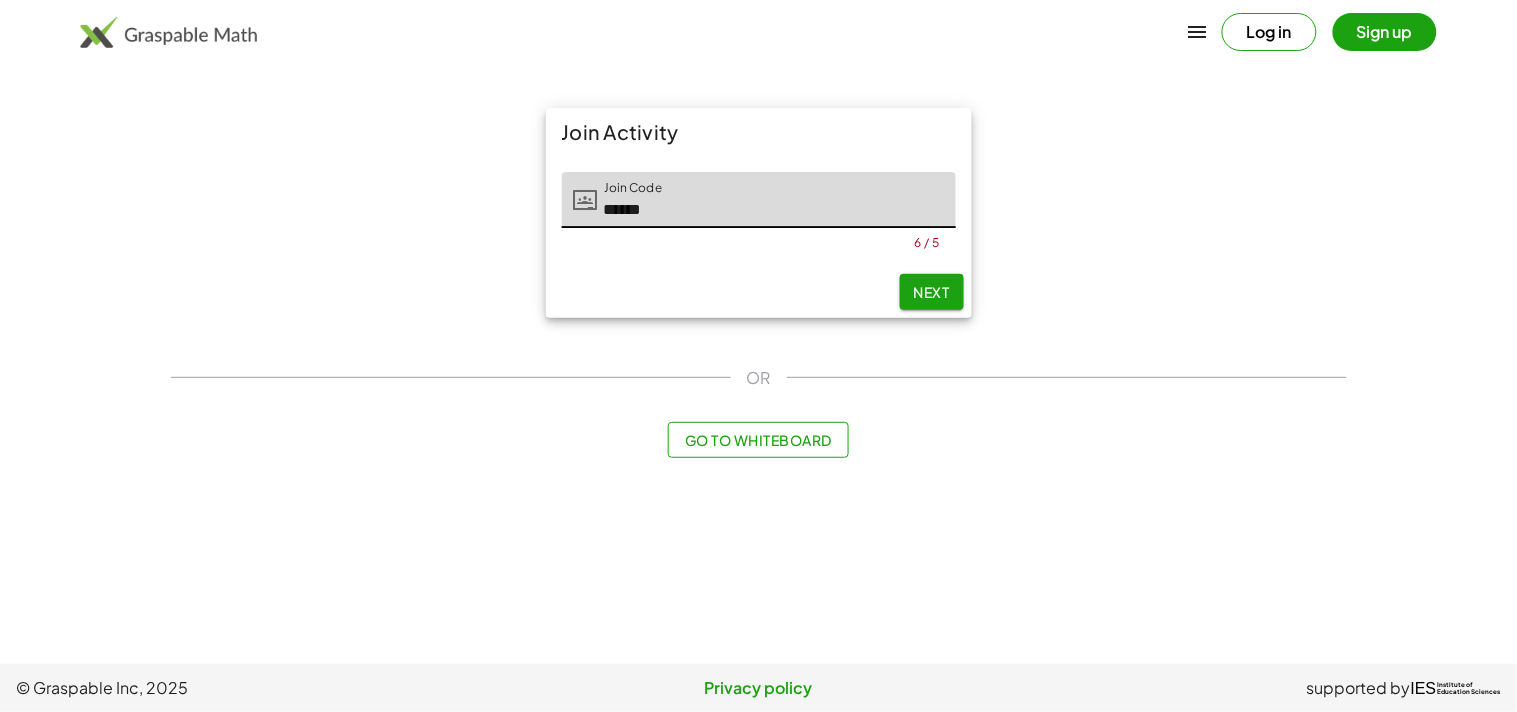 click on "******" 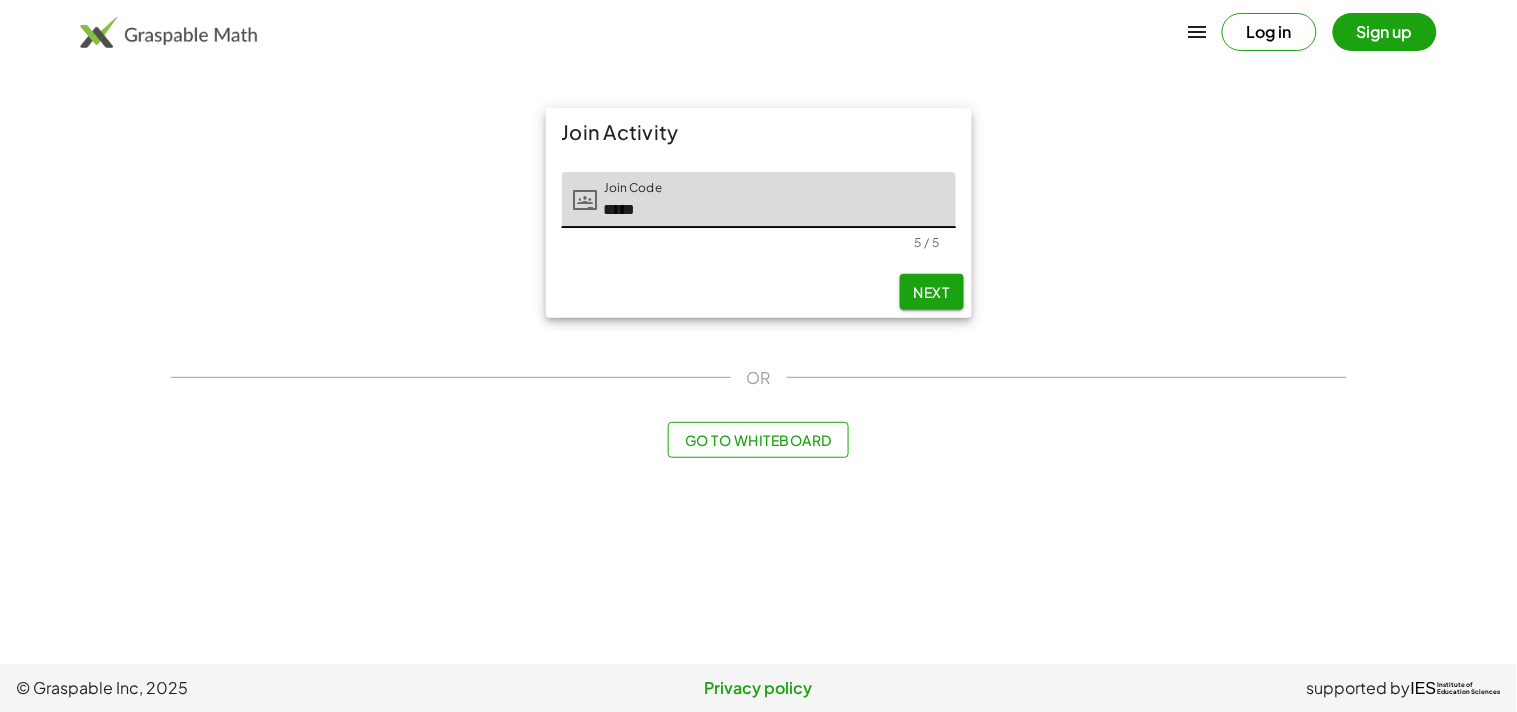 click on "Join Activity Join Code Join Code ***** 5 / 5 Next" at bounding box center [759, 213] 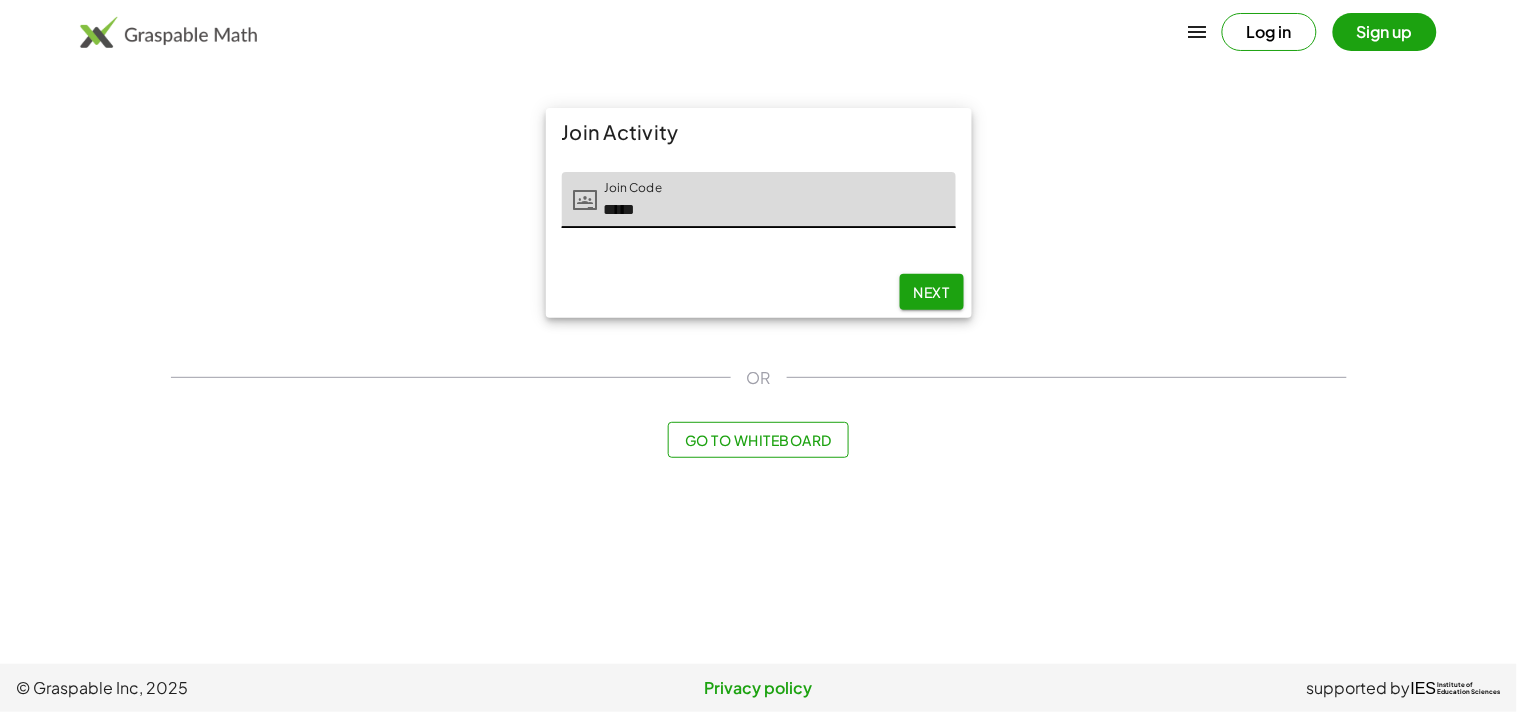 click on "*****" 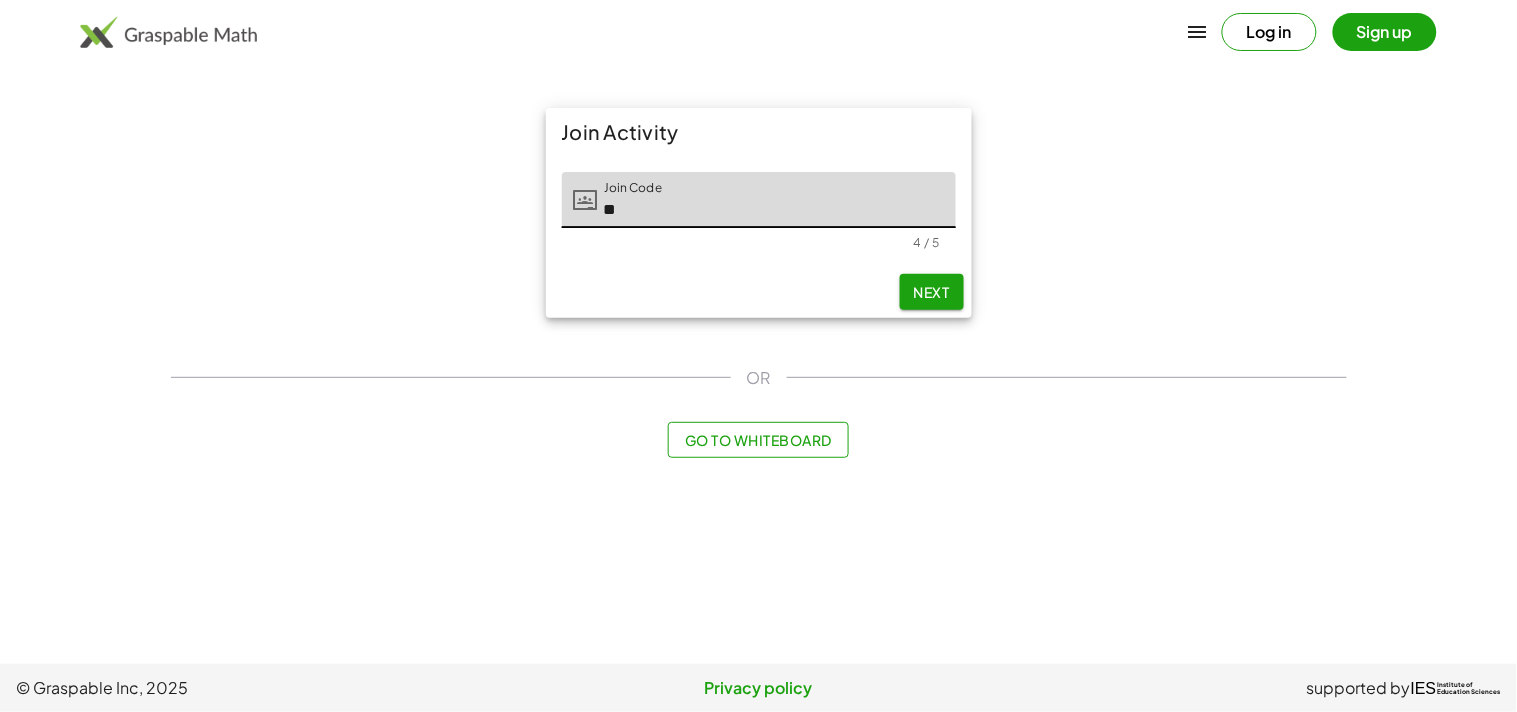 type on "*" 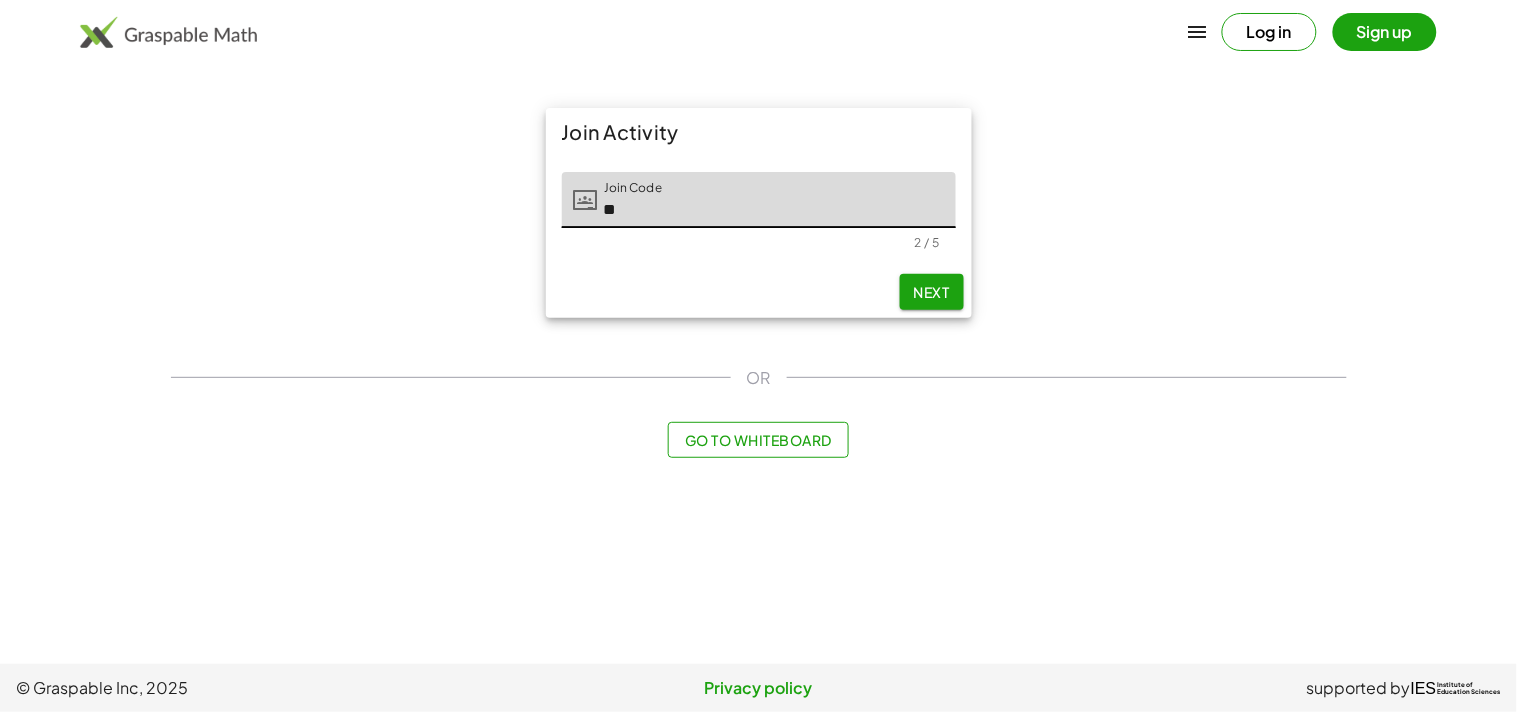 type on "*" 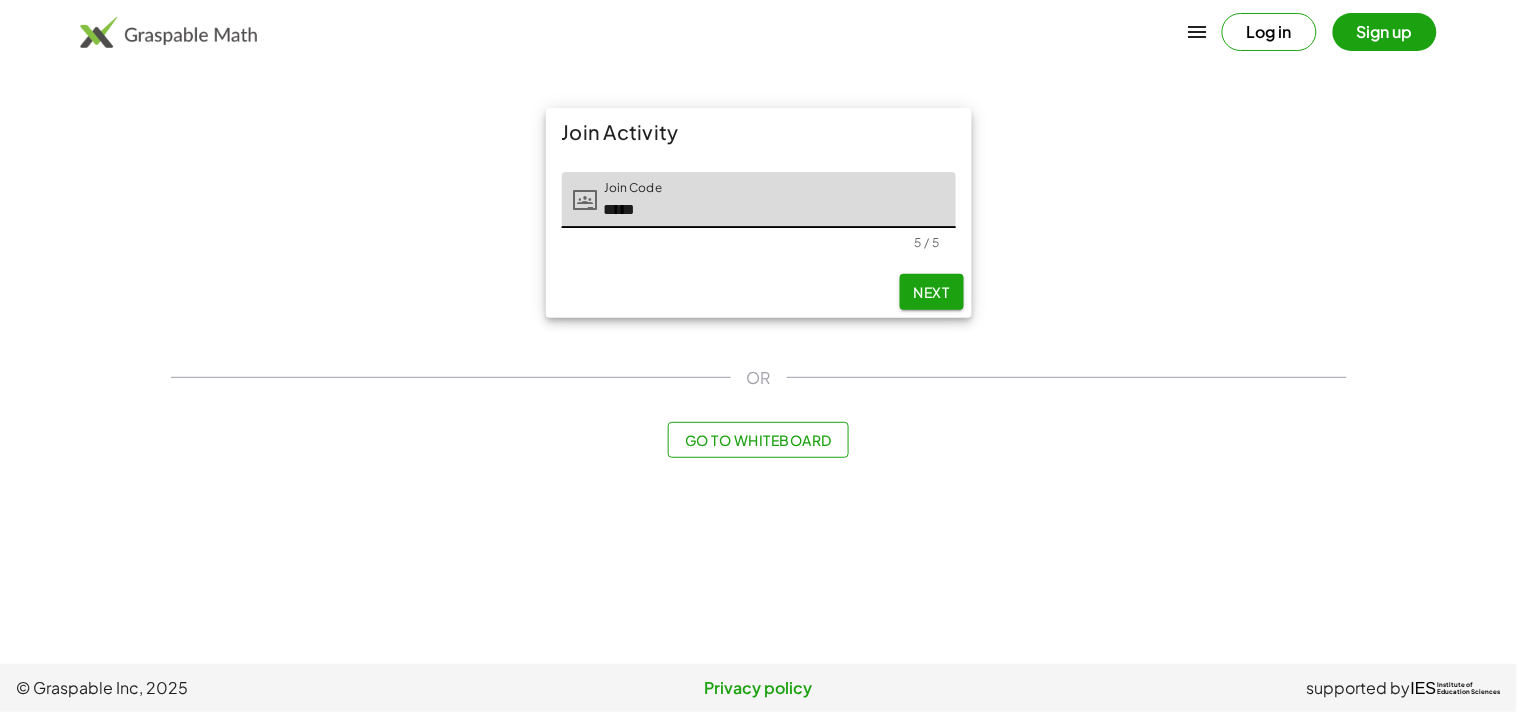 click on "Next" 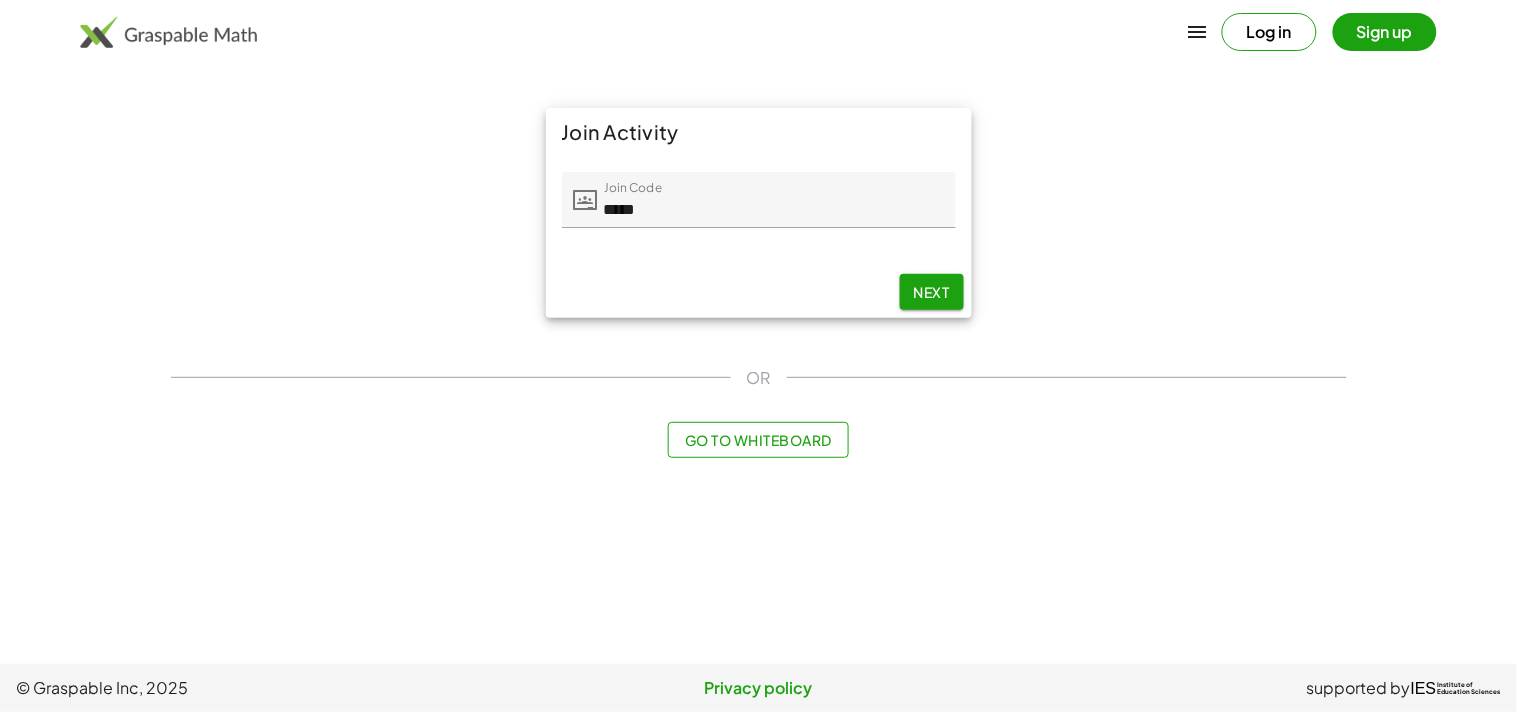 click on "Next" 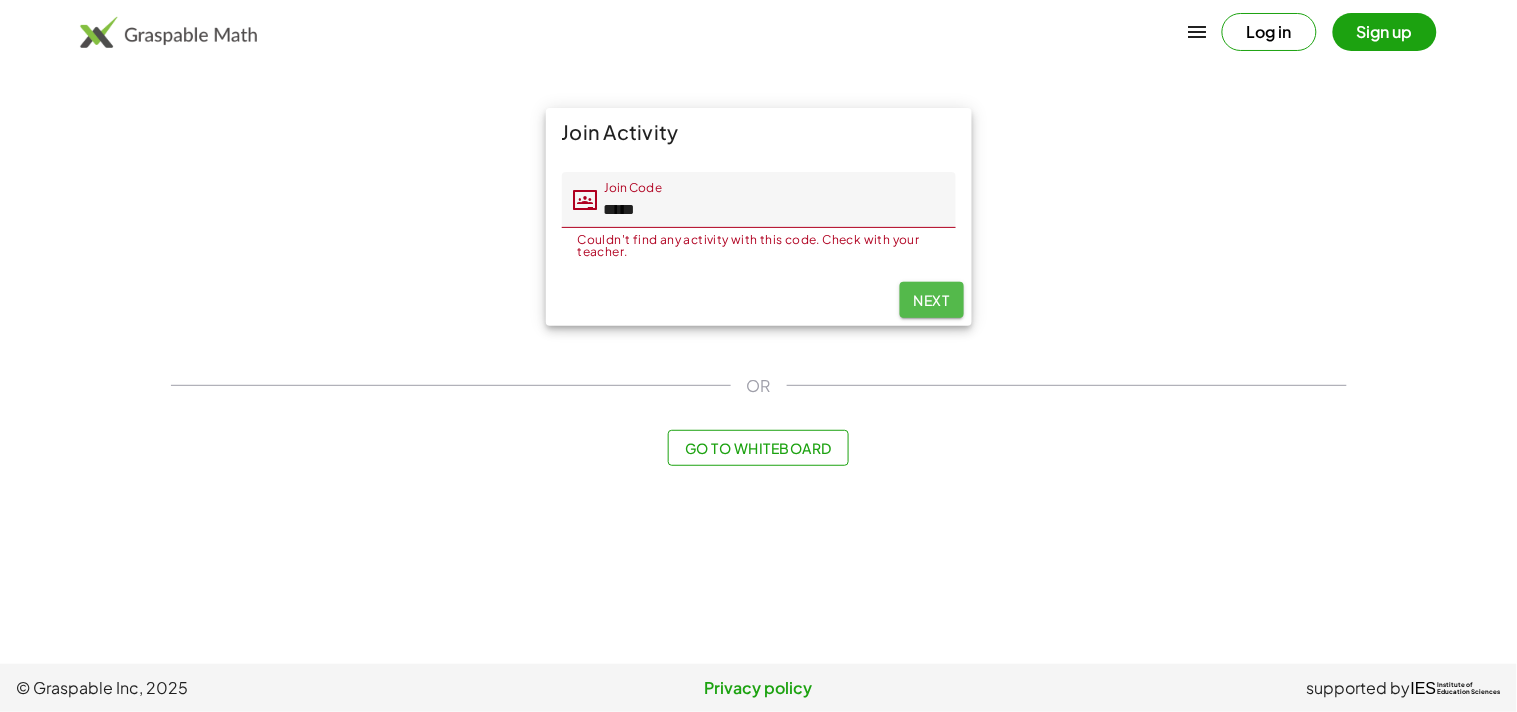 click on "Next" 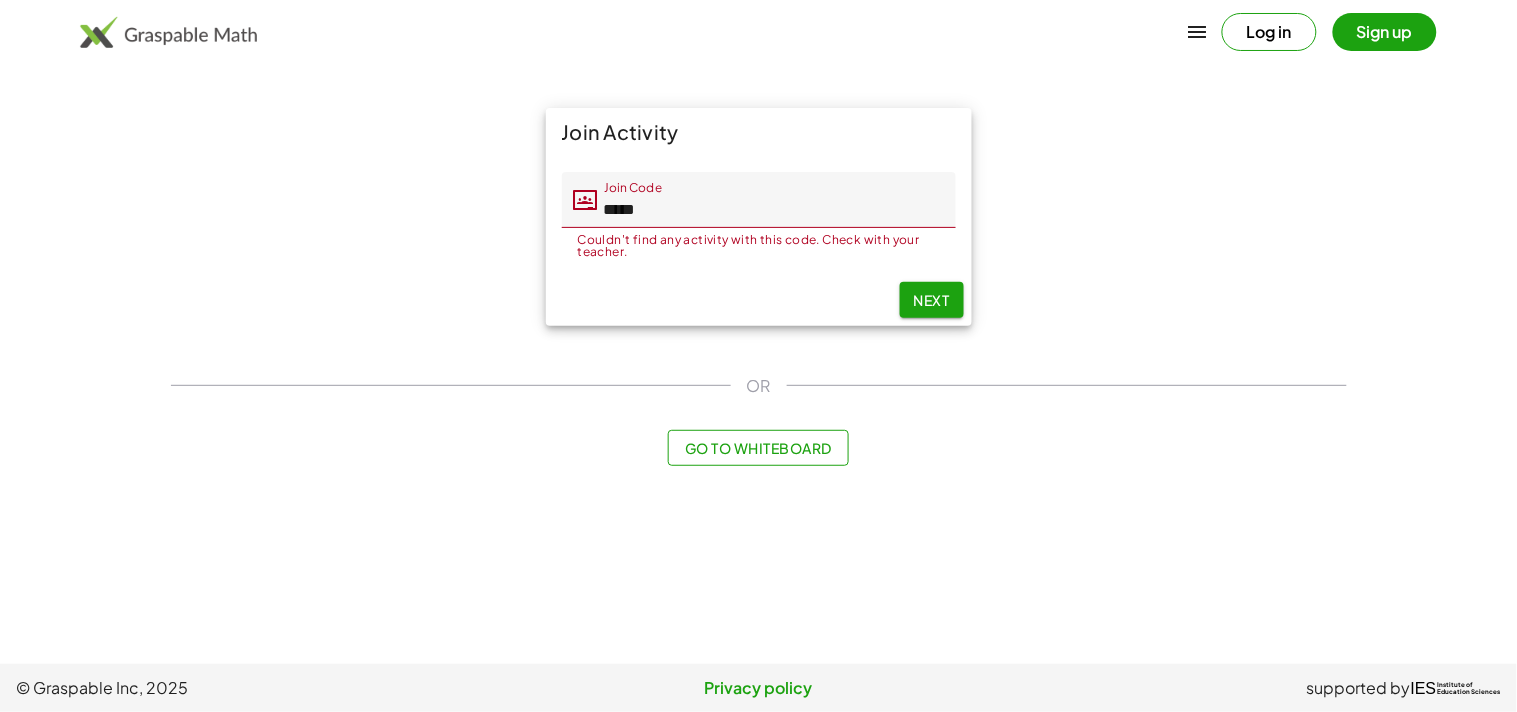 click on "Next" 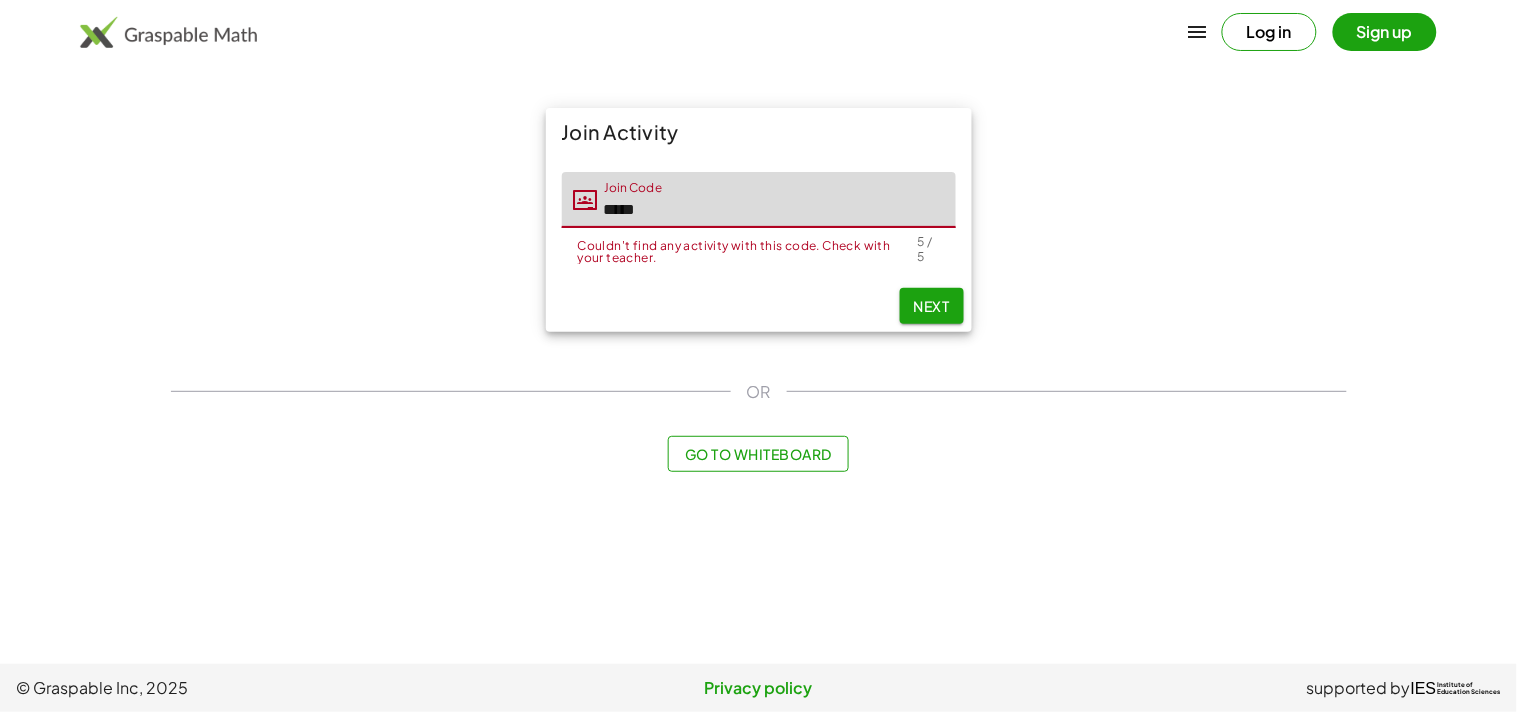 click on "Join Code Join Code *****" 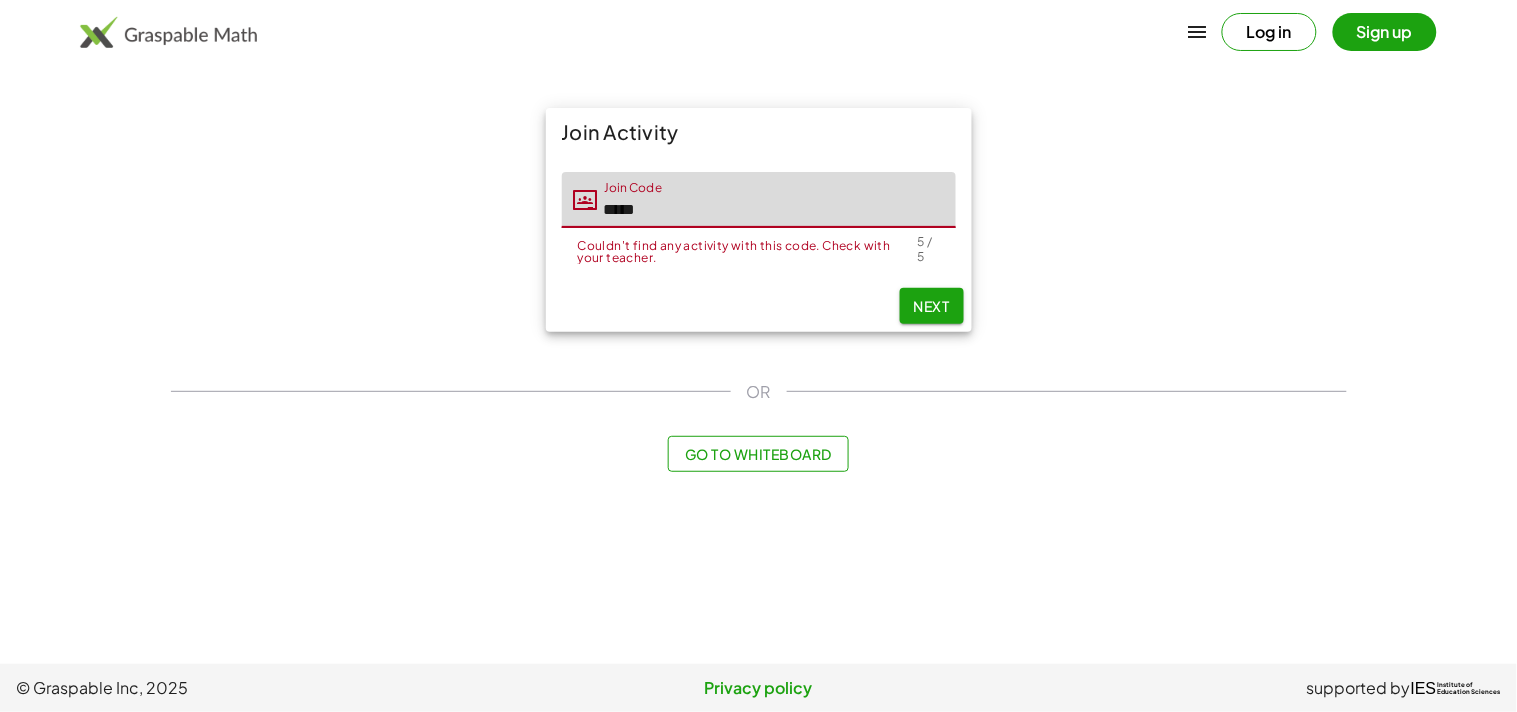 click on "Go to Whiteboard" 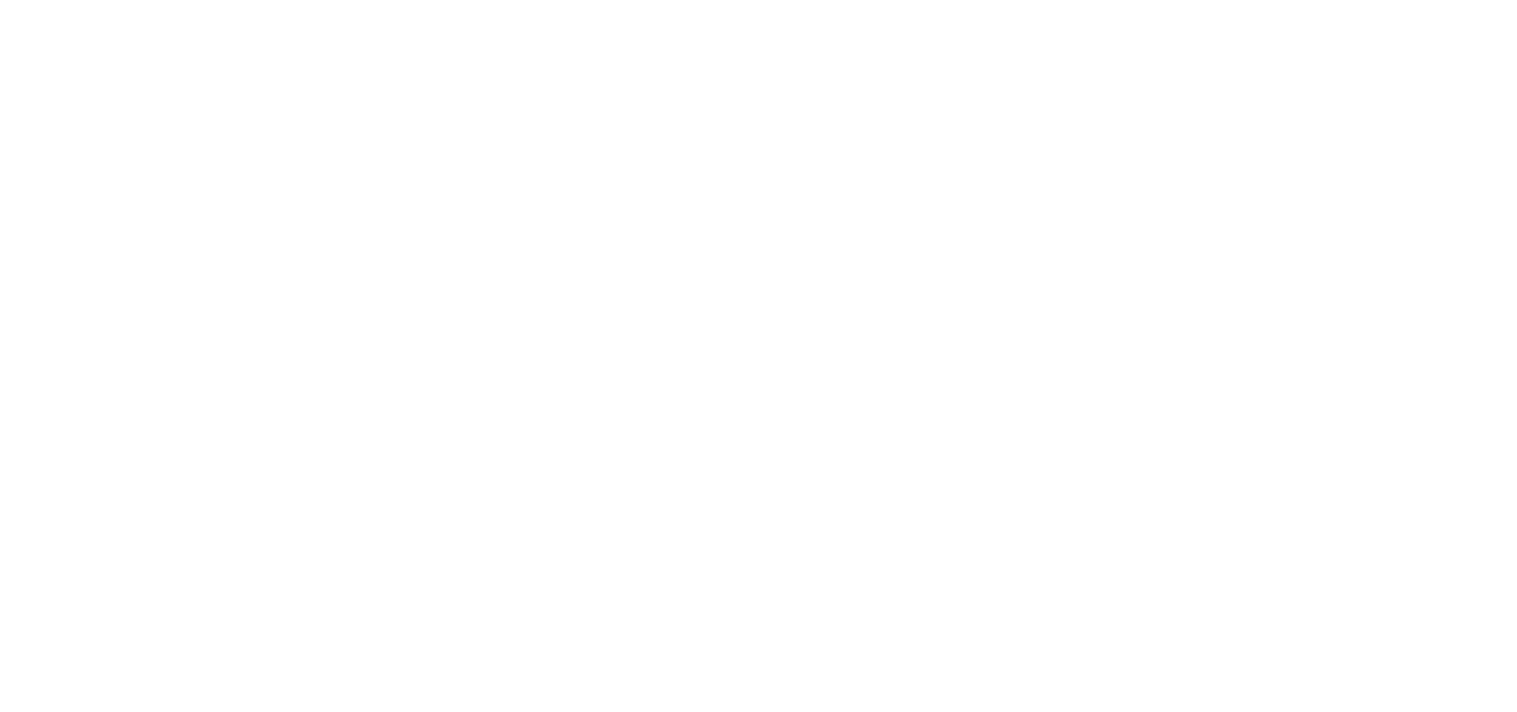 scroll, scrollTop: 0, scrollLeft: 0, axis: both 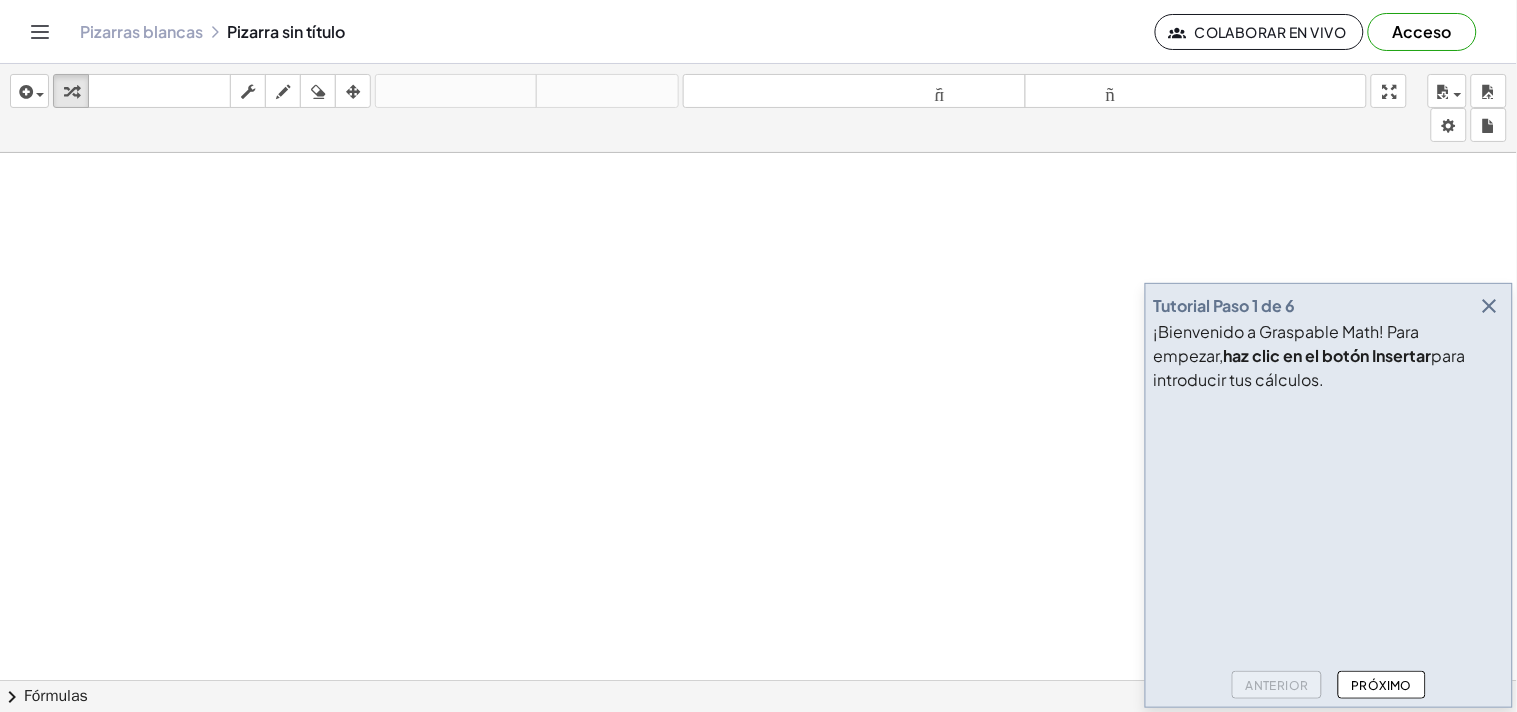 click on "Tutorial Paso 1 de 6" at bounding box center [1329, 306] 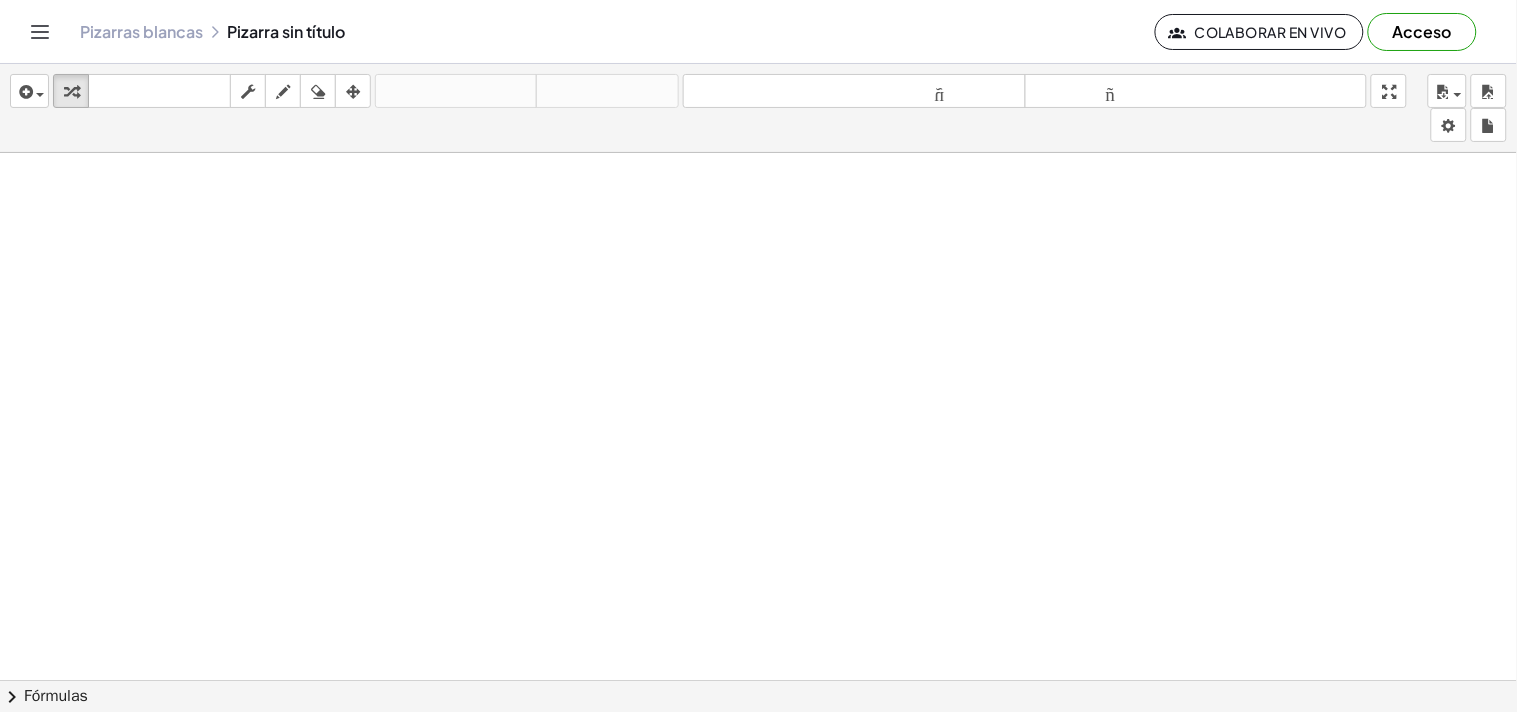 click on "Pizarras blancas Pizarra sin título" at bounding box center [617, 32] 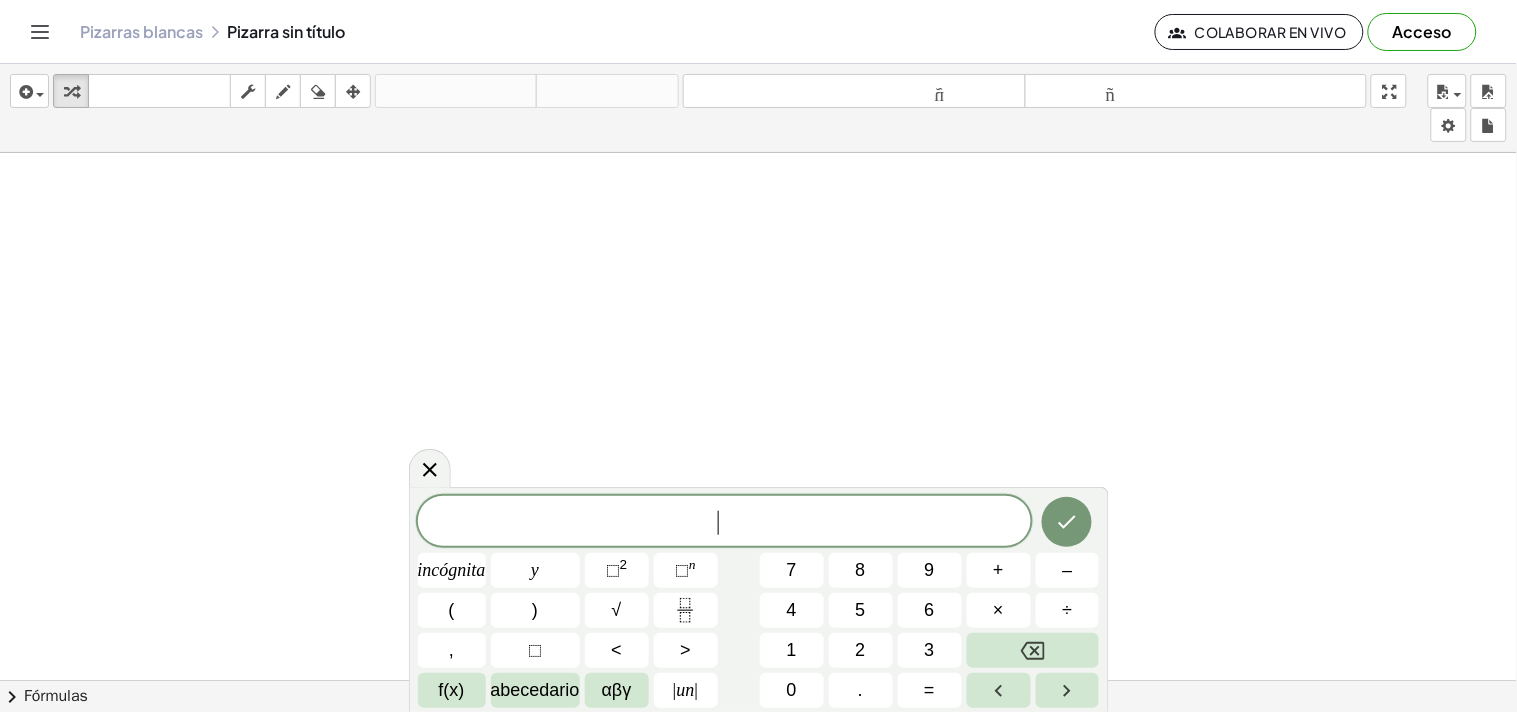 click at bounding box center (758, 694) 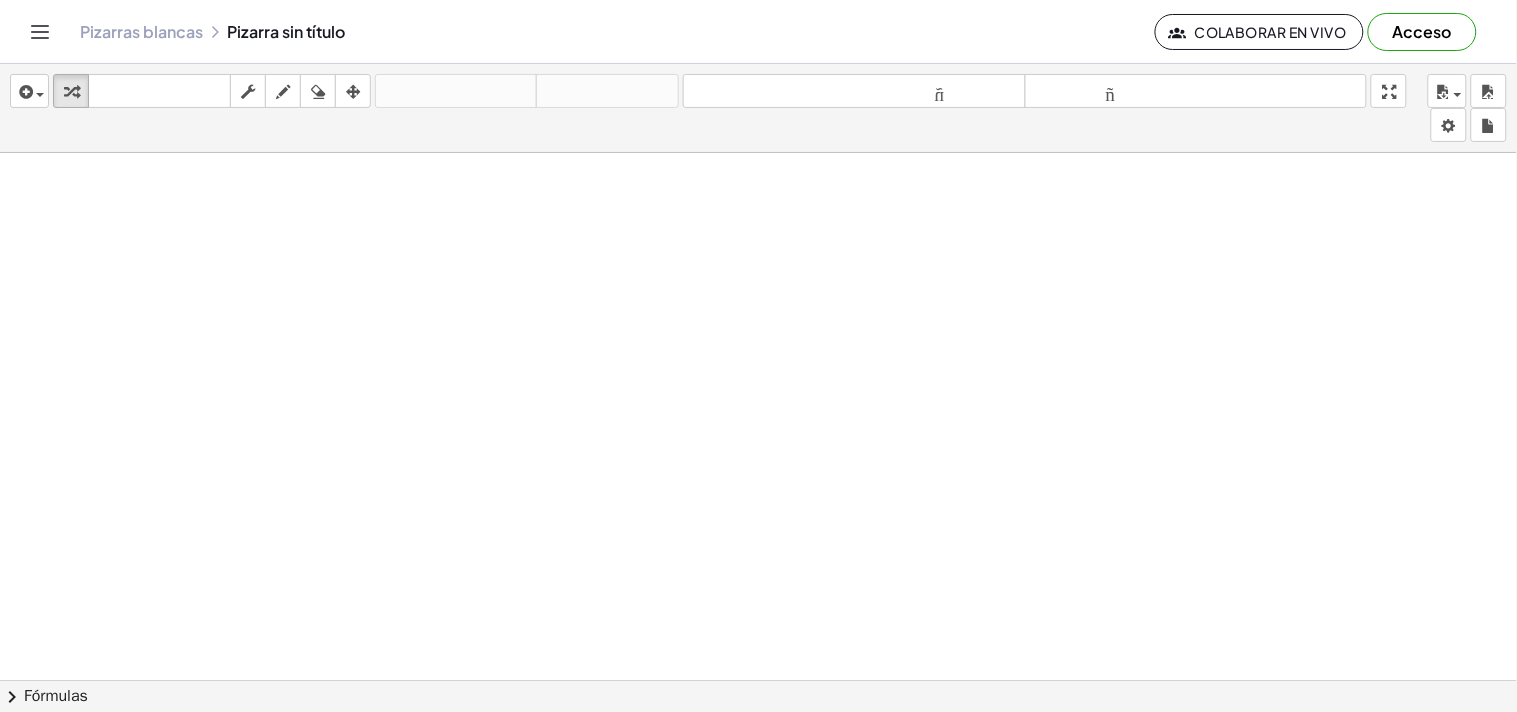 click at bounding box center (758, 694) 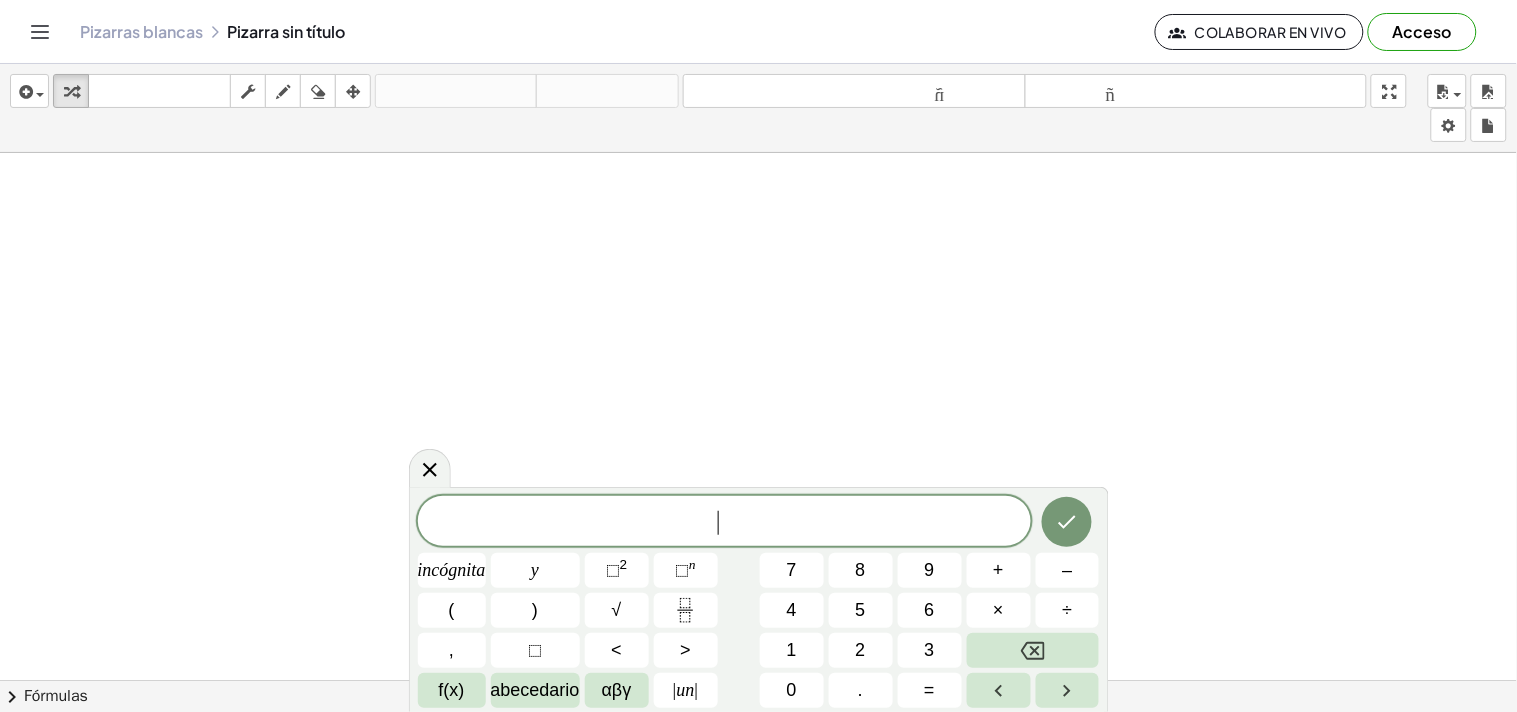 click at bounding box center (758, 694) 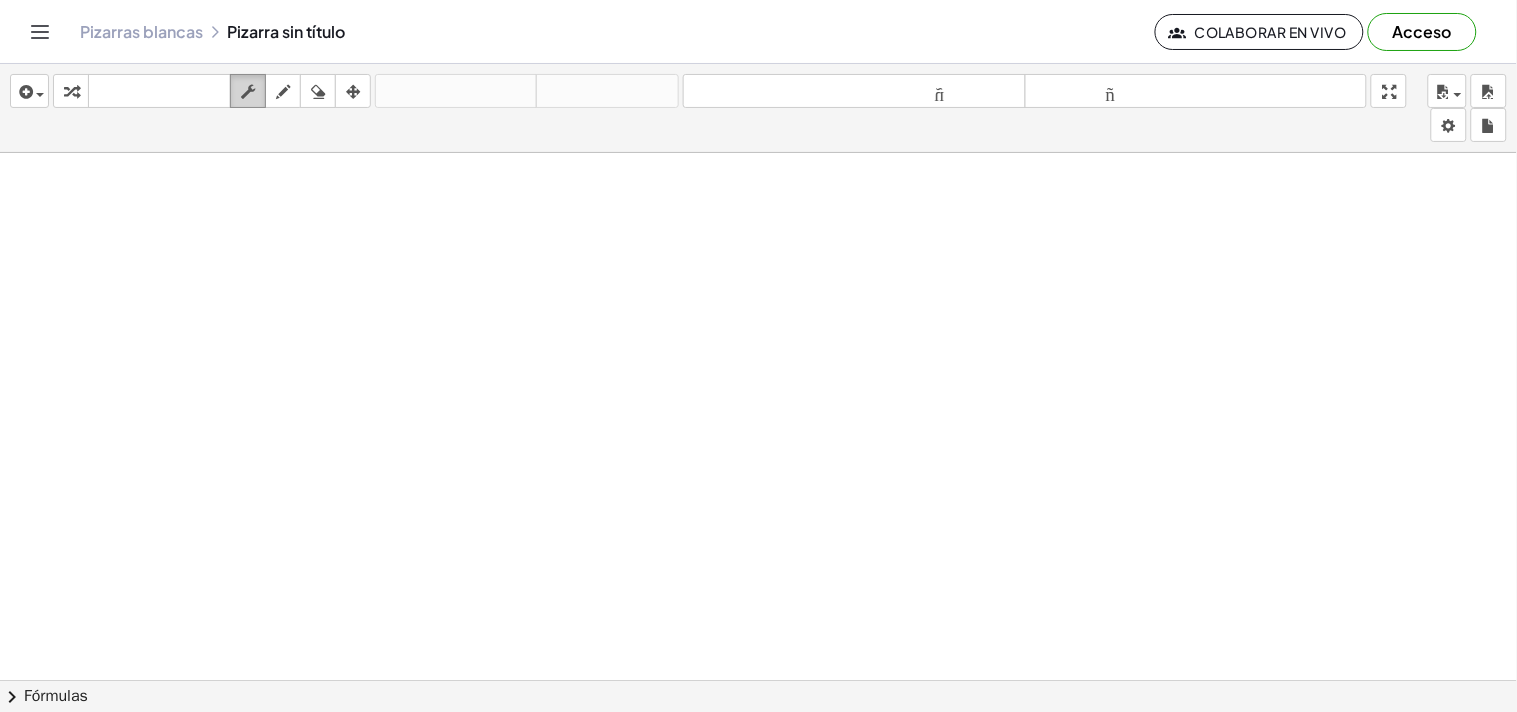click on "fregar" at bounding box center [248, 91] 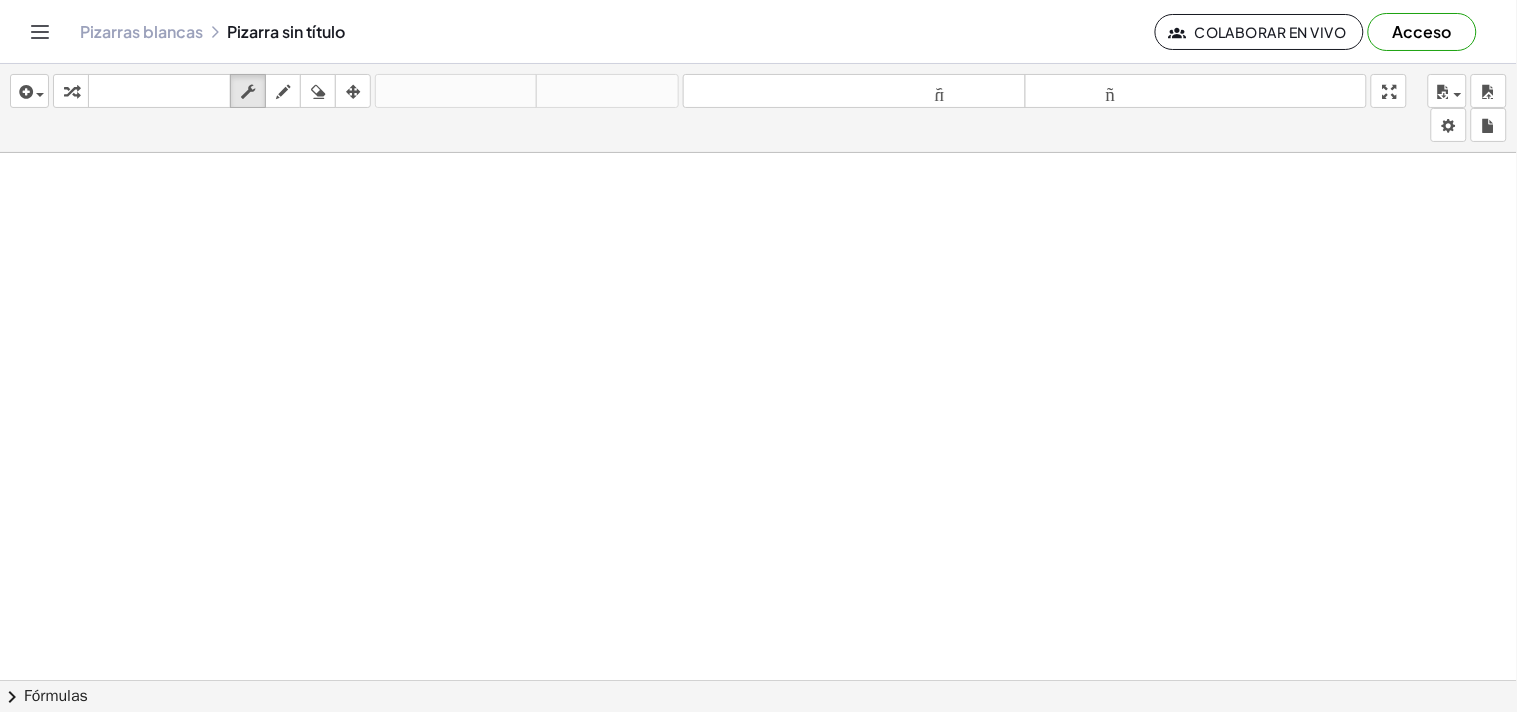 click on "Pizarras blancas Pizarra sin título Colaborar en vivo Acceso" at bounding box center (758, 31) 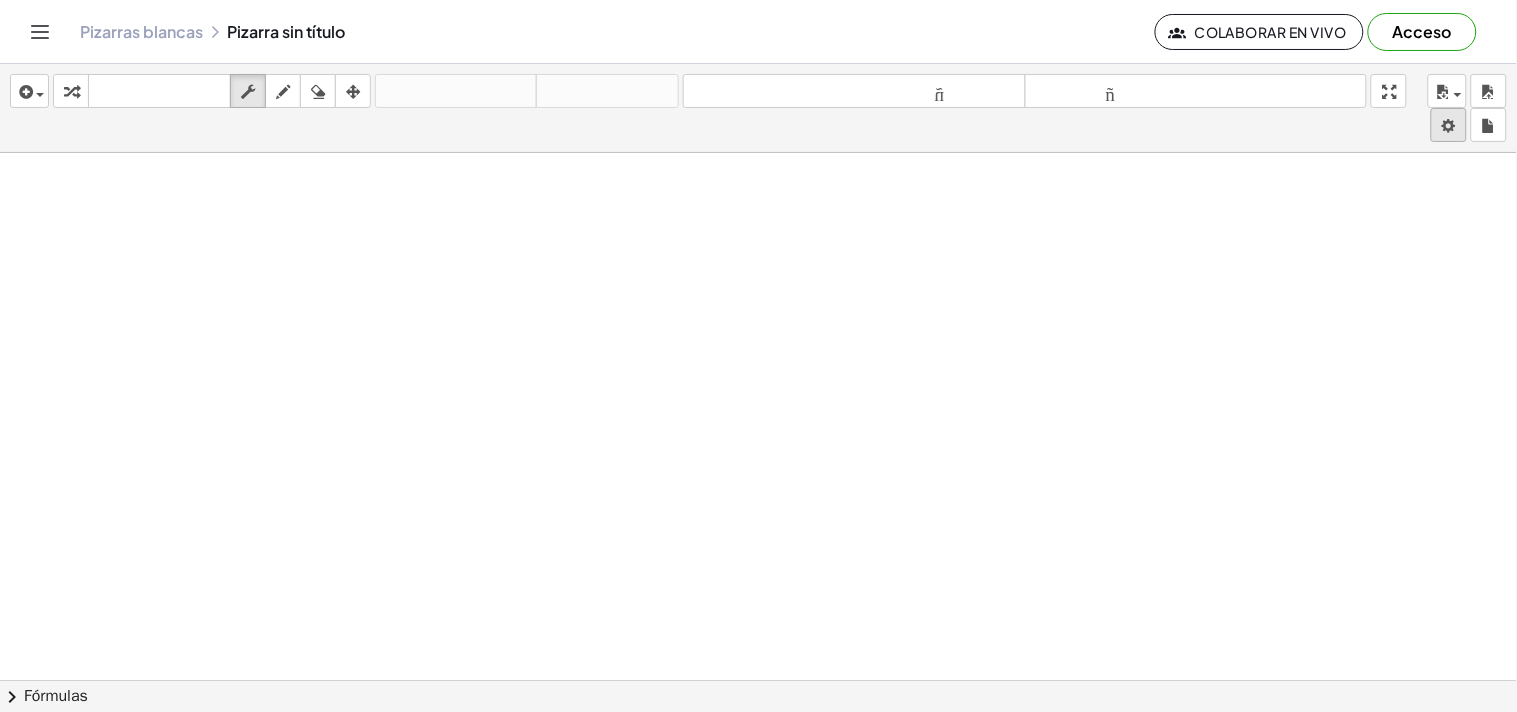 click on "Actividades  matemáticas fáciles de comprender Empezar Banco de actividades Trabajo asignado Clases Pizarras blancas Referencia versión 1.26.2 | Política de privacidad © 2025 | Graspable, Inc. Pizarras blancas Pizarra sin título Colaborar en vivo Acceso   insertar Seleccione uno: Expresión matemática Función Texto Vídeo de YouTube Graficando Geometría Geometría 3D transformar teclado teclado fregar dibujar borrar arreglar deshacer deshacer rehacer rehacer tamaño_del_formato menor tamaño_del_formato más grande pantalla completa carga   ahorrar nuevo ajustes × chevron_right Fórmulas
Arrastre un lado de una fórmula sobre una expresión resaltada en el lienzo para aplicarla.
Fórmula cuadrática
+ · a · x 2 + · b · x + c = 0
⇔
x = · ( − b ± 2 √ ( + b 2 − · 4 · a · c ) ) · 2 · a
+ x 2 + · p" at bounding box center [758, 356] 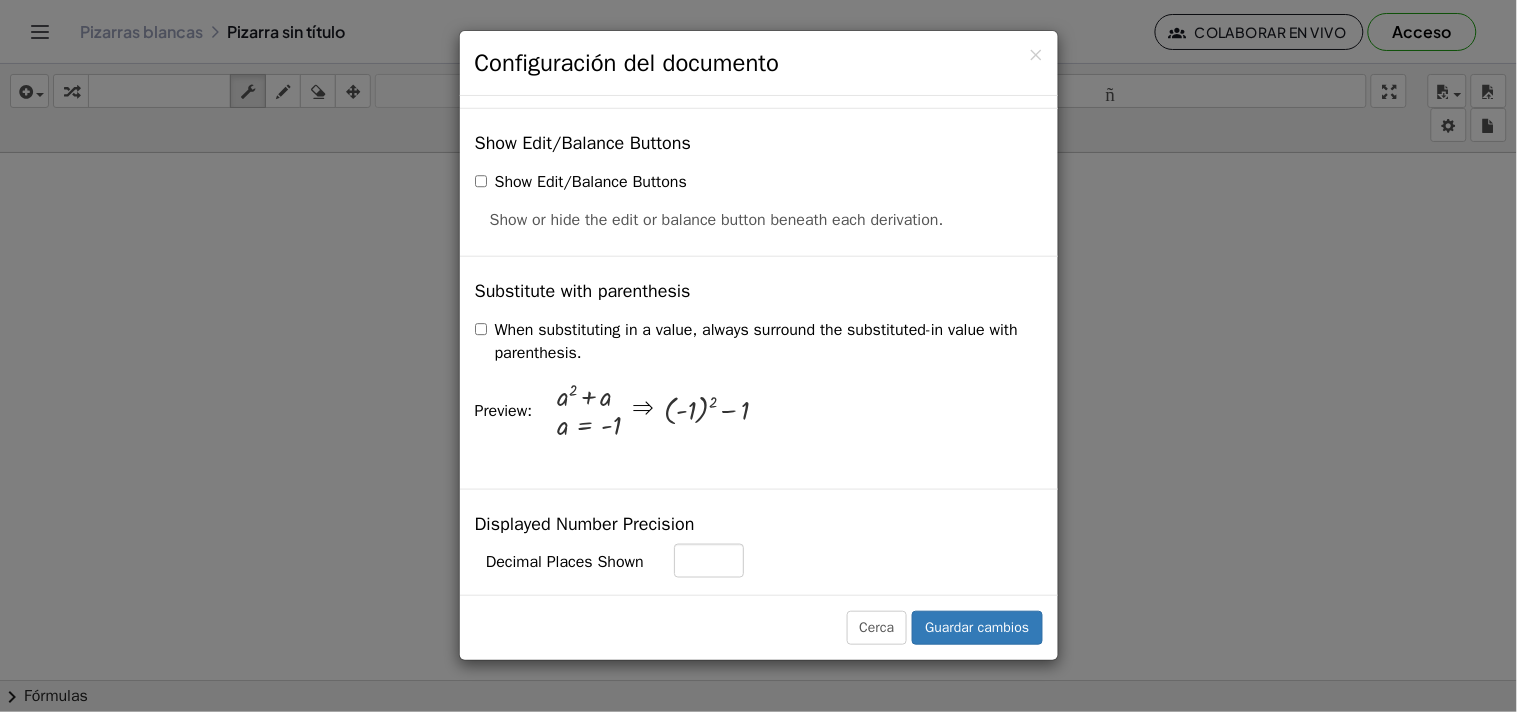 scroll, scrollTop: 555, scrollLeft: 0, axis: vertical 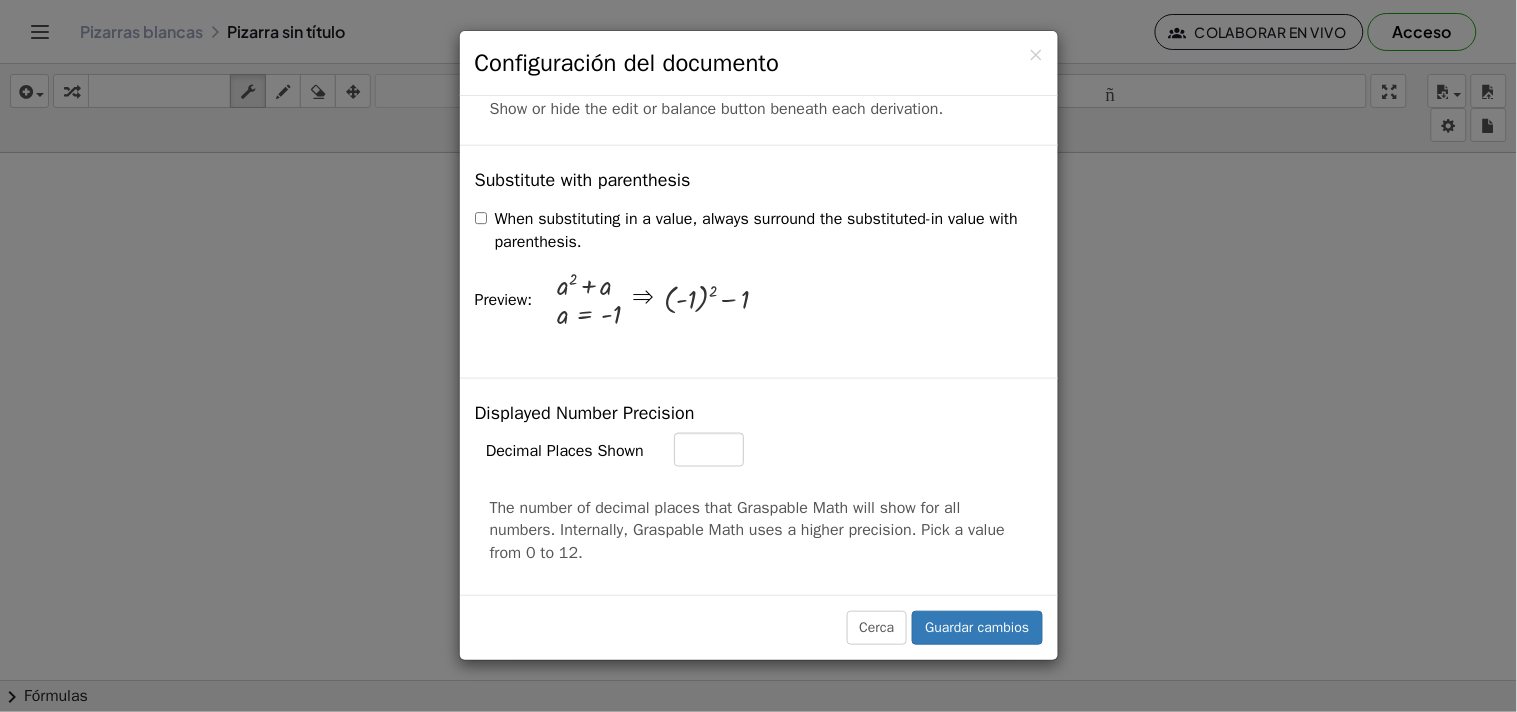 click on "When substituting in a value, always surround the substituted-in value with
parenthesis." at bounding box center (759, 227) 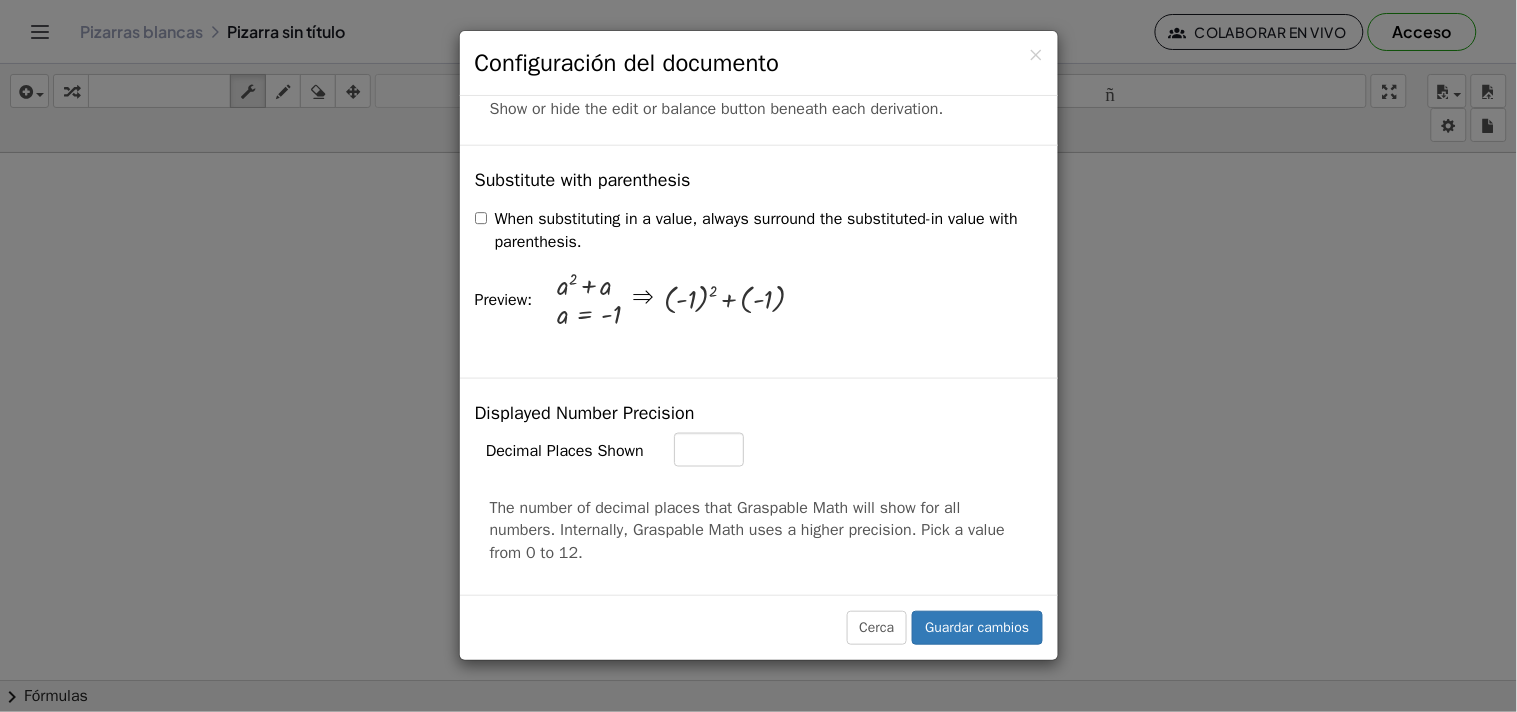 click on "When substituting in a value, always surround the substituted-in value with
parenthesis." at bounding box center (759, 231) 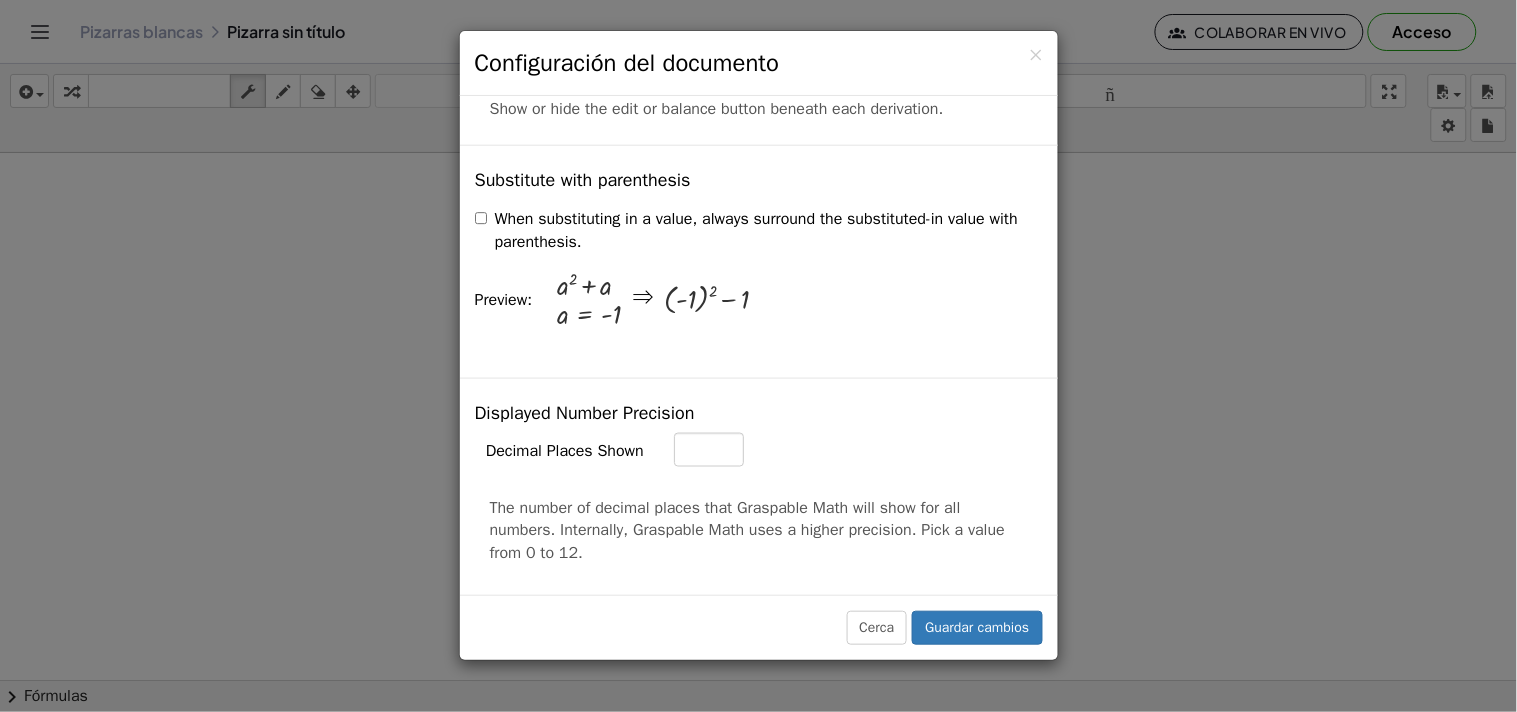 click on "When substituting in a value, always surround the substituted-in value with
parenthesis." at bounding box center (759, 231) 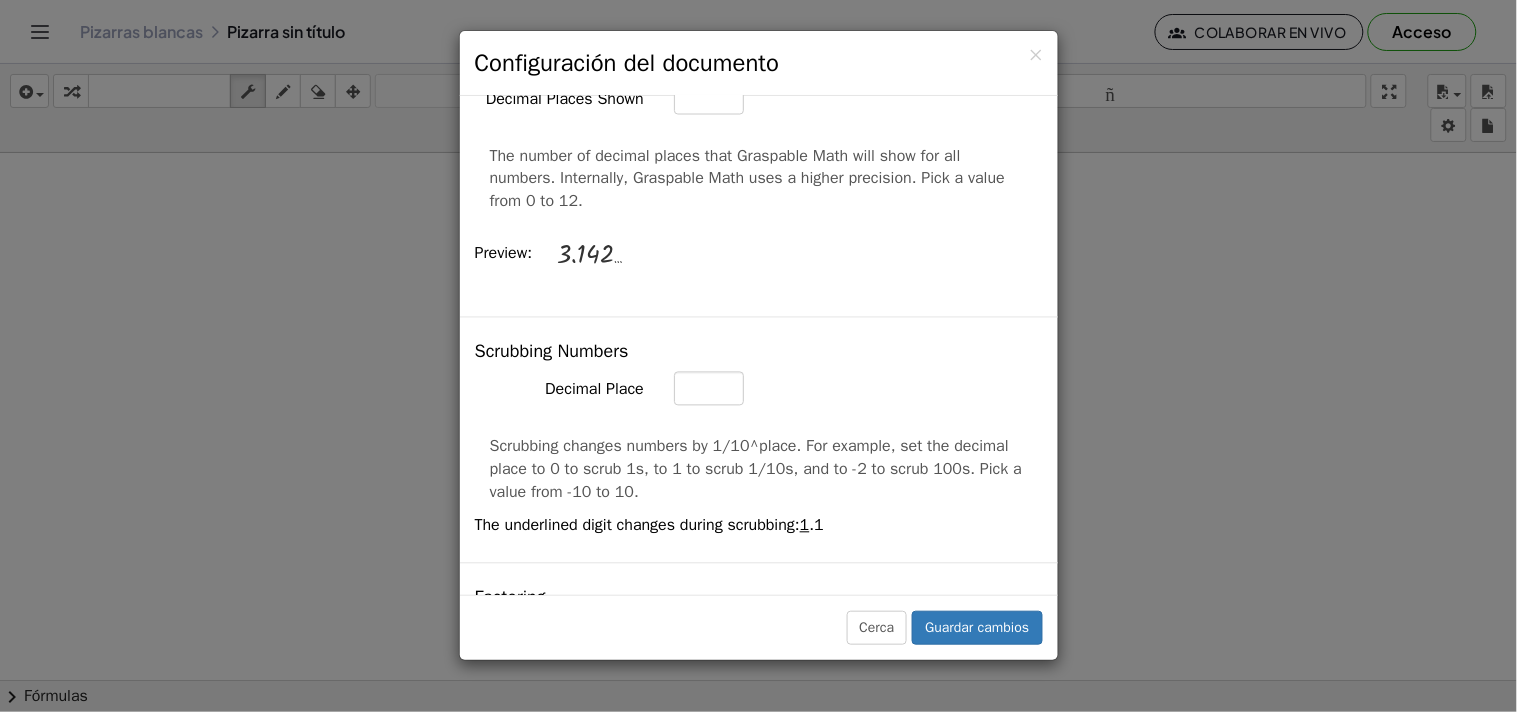 scroll, scrollTop: 1073, scrollLeft: 0, axis: vertical 